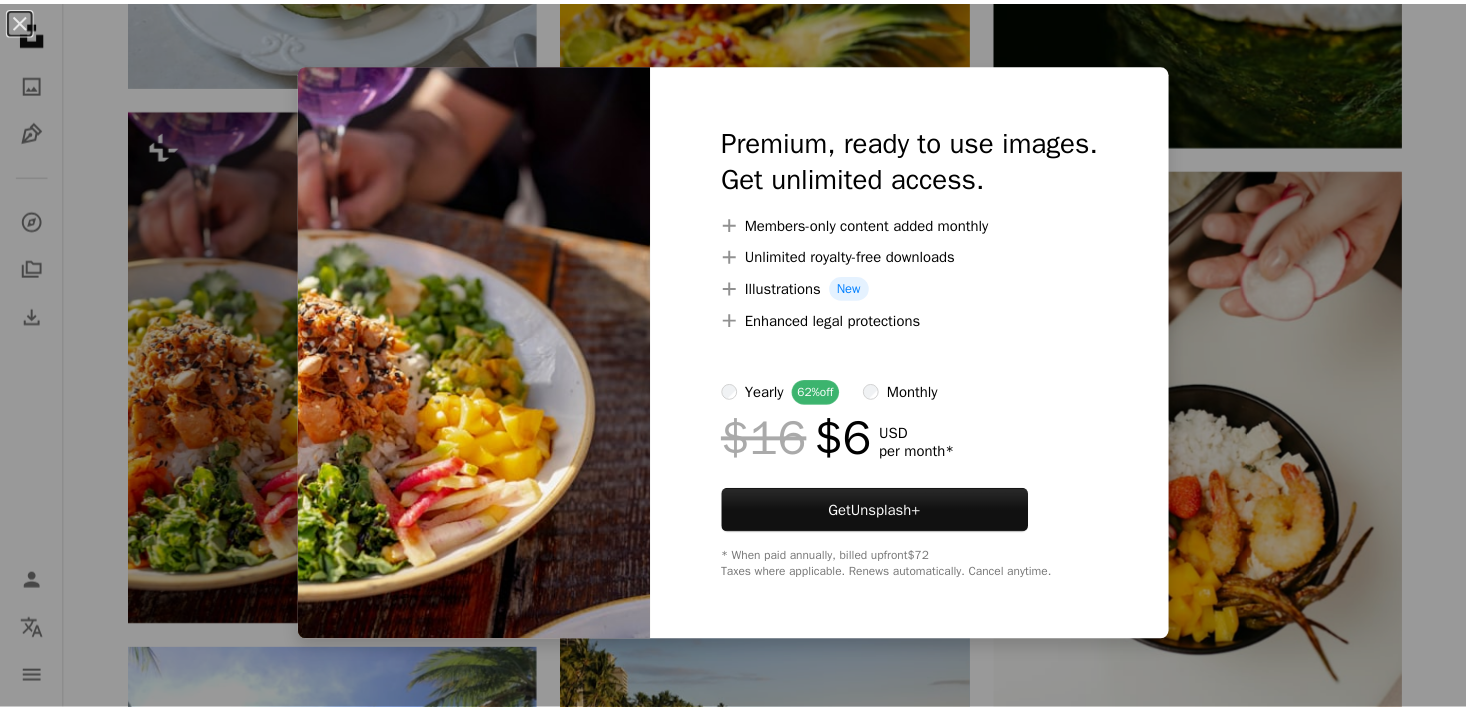 scroll, scrollTop: 21117, scrollLeft: 0, axis: vertical 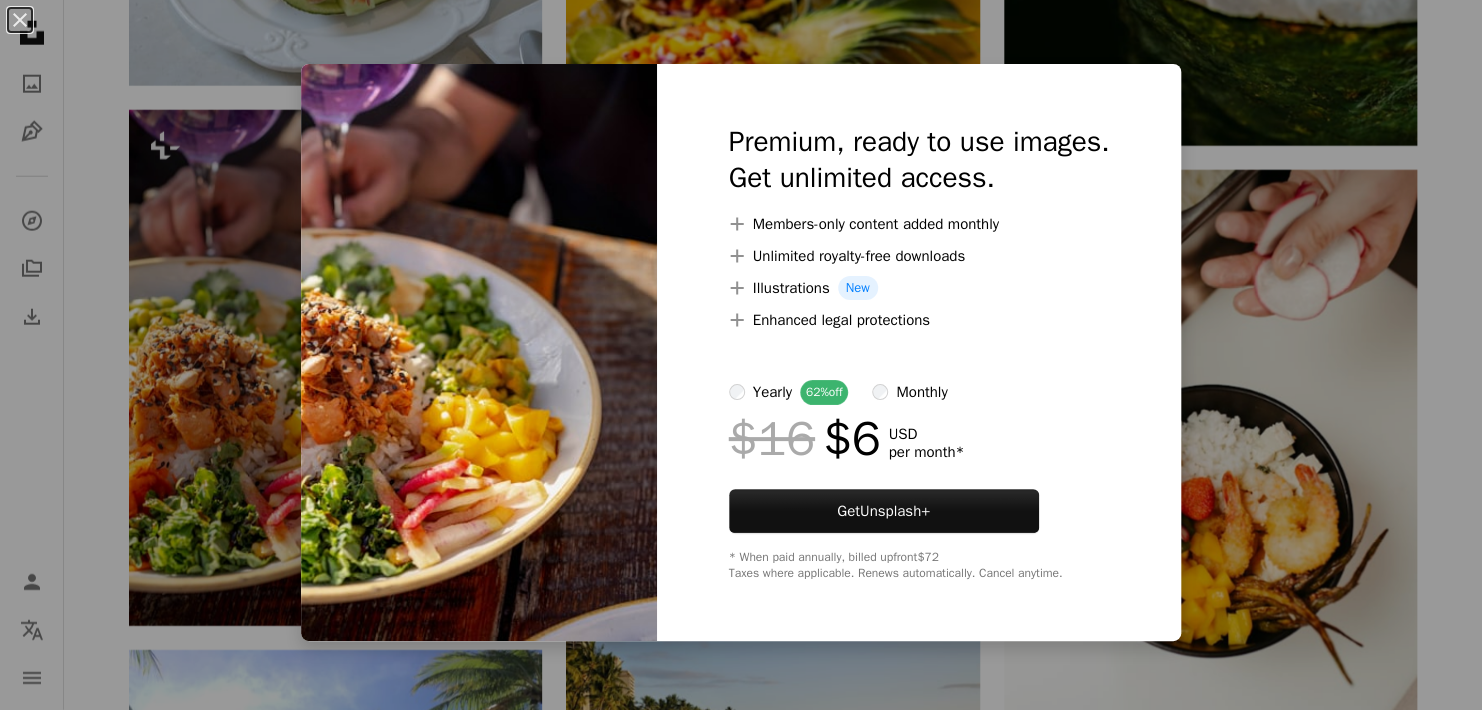 click on "An X shape Premium, ready to use images. Get unlimited access. A plus sign Members-only content added monthly A plus sign Unlimited royalty-free downloads A plus sign Illustrations  New A plus sign Enhanced legal protections yearly 62%  off monthly $16   $6 USD per month * Get  Unsplash+ * When paid annually, billed upfront  $72 Taxes where applicable. Renews automatically. Cancel anytime." at bounding box center [741, 355] 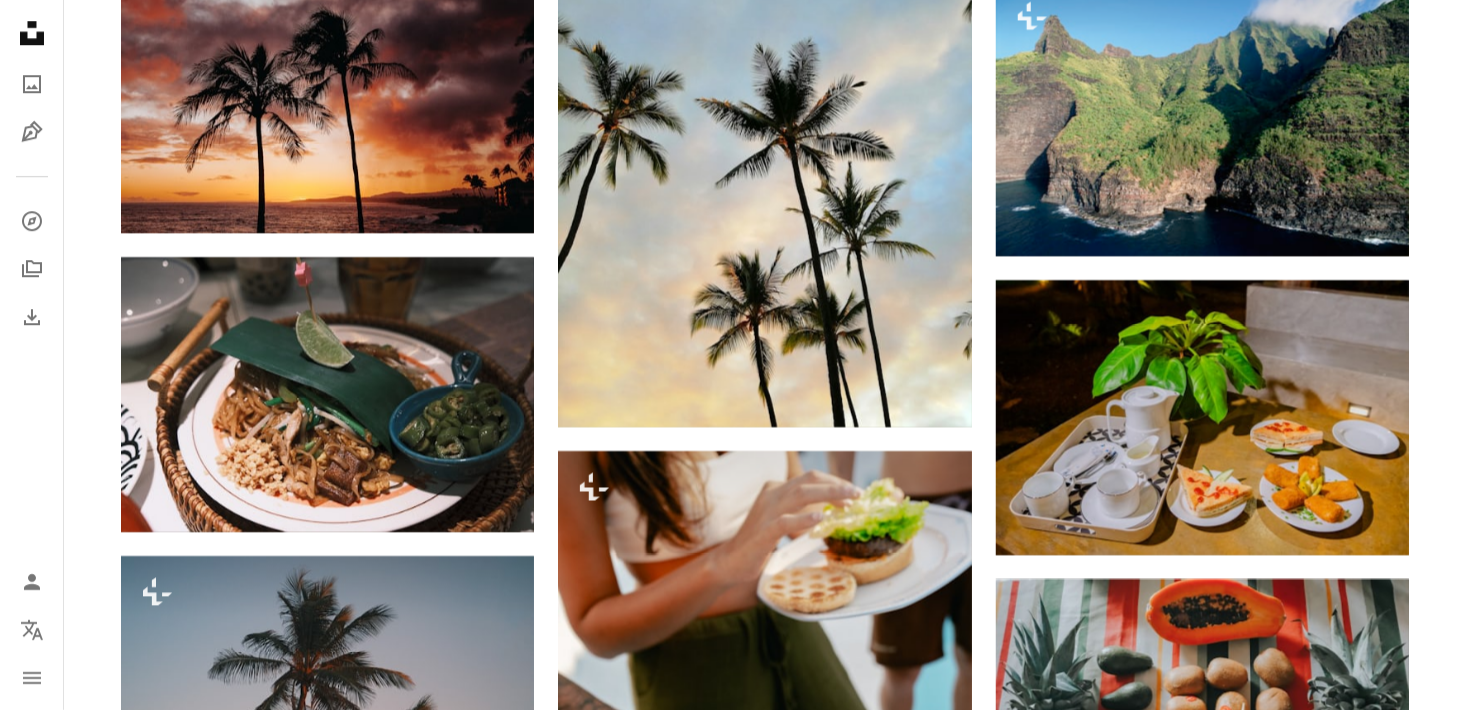 scroll, scrollTop: 28617, scrollLeft: 0, axis: vertical 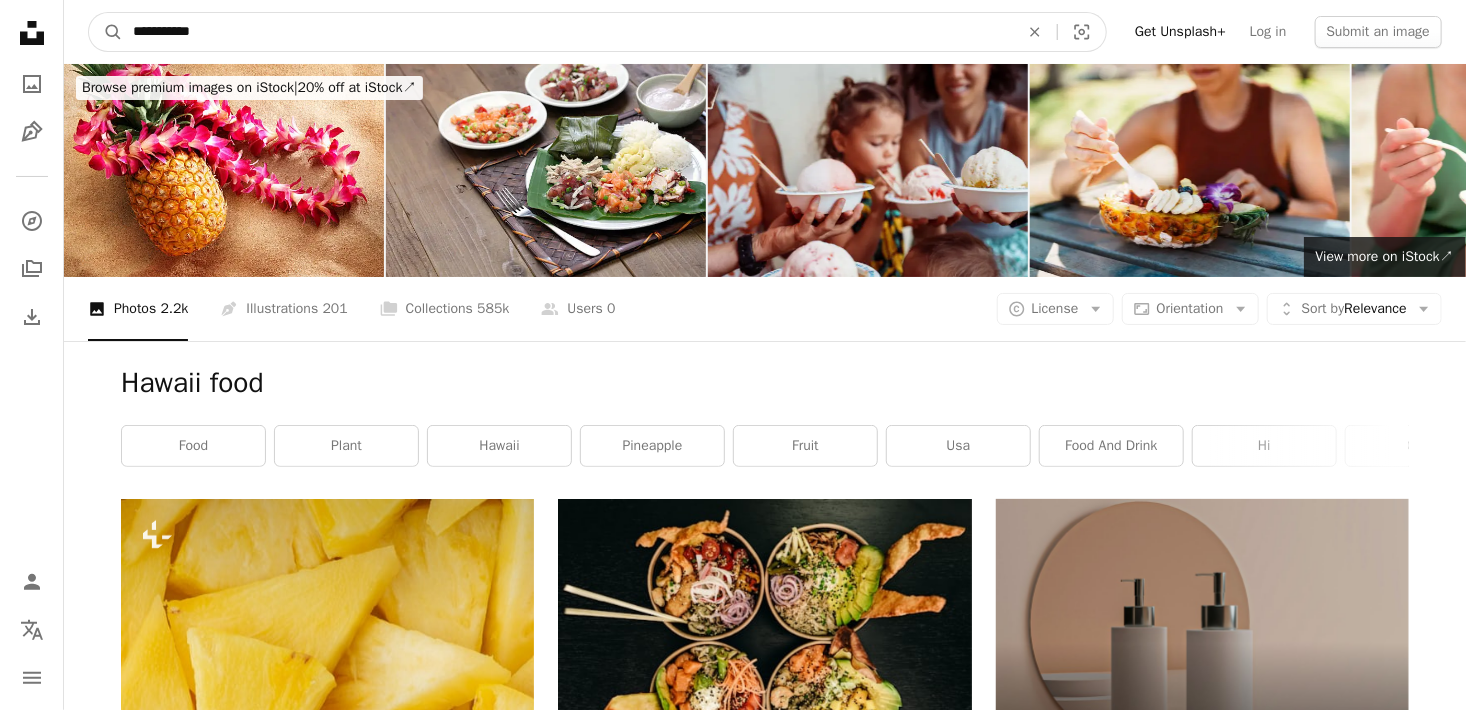 drag, startPoint x: 247, startPoint y: 24, endPoint x: -51, endPoint y: 24, distance: 298 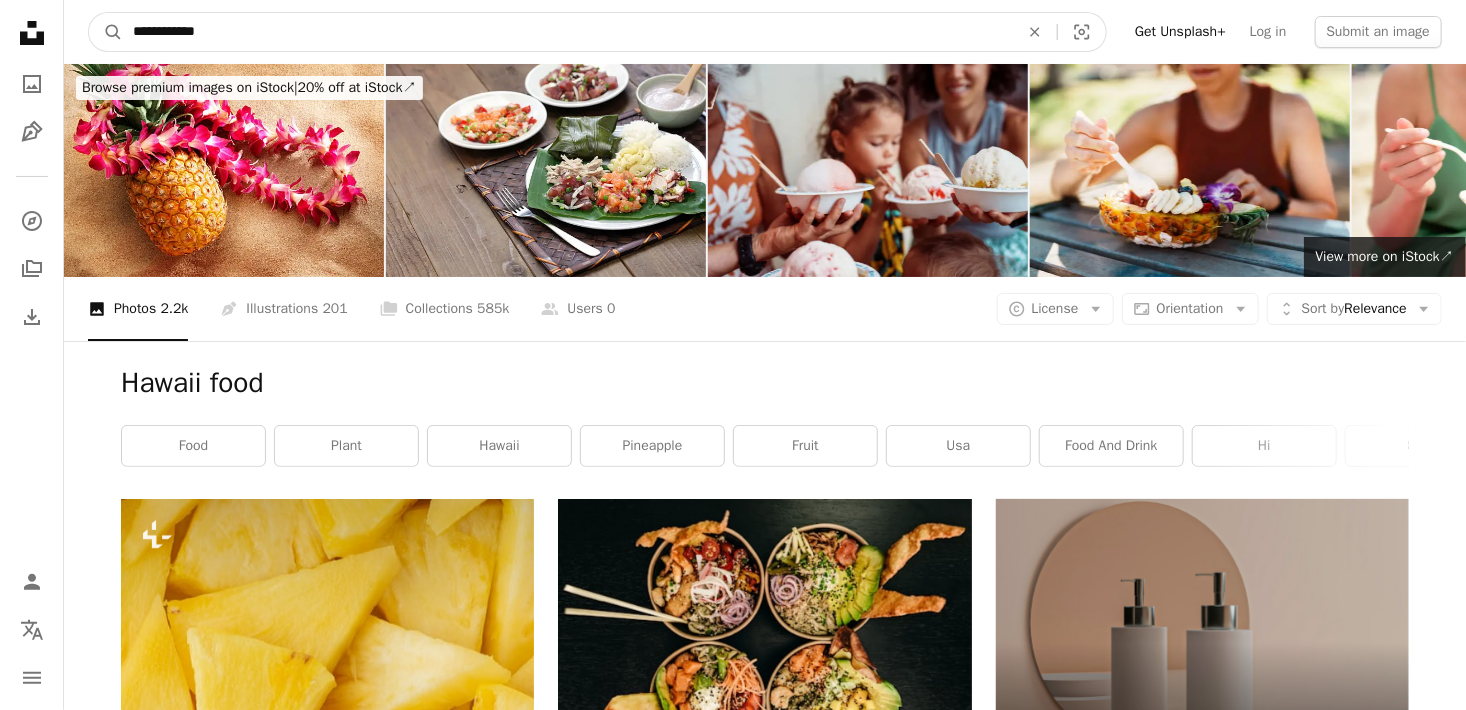 type on "**********" 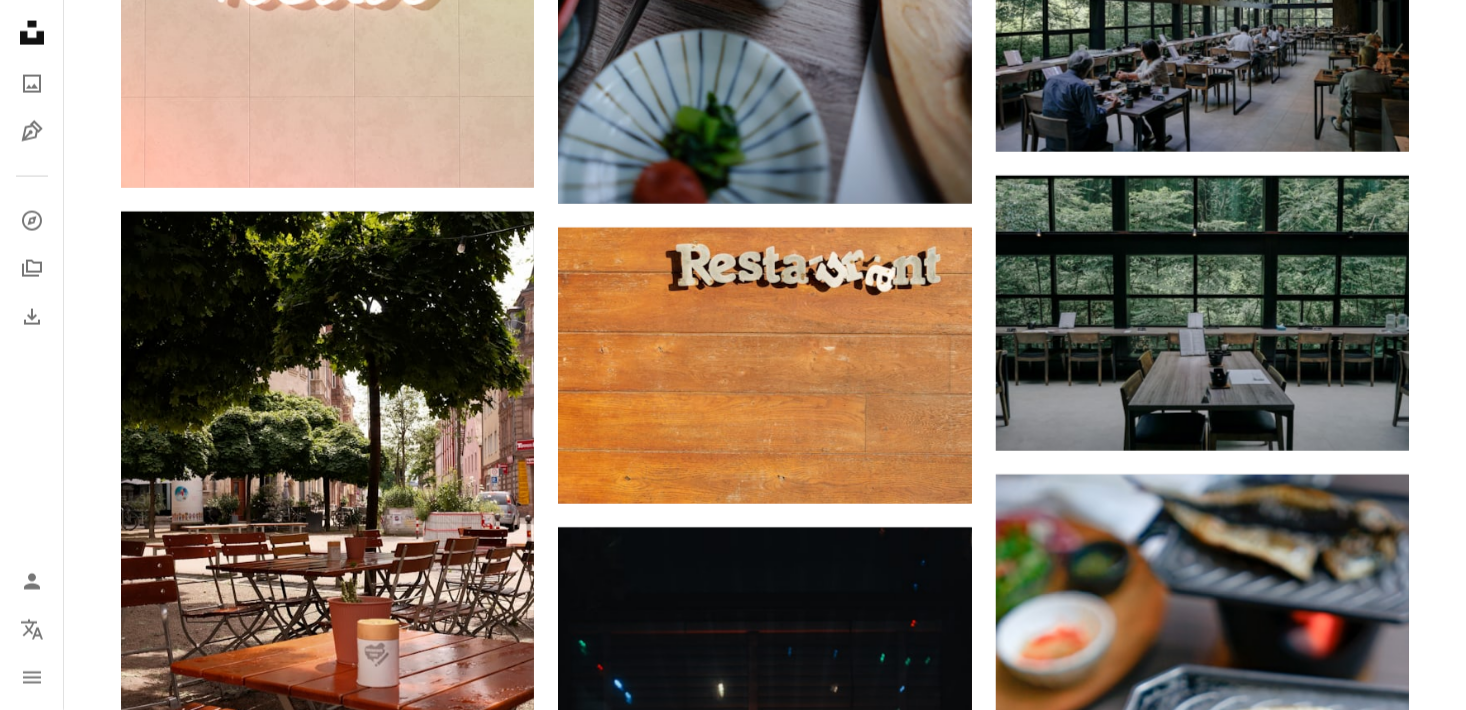 scroll, scrollTop: 1500, scrollLeft: 0, axis: vertical 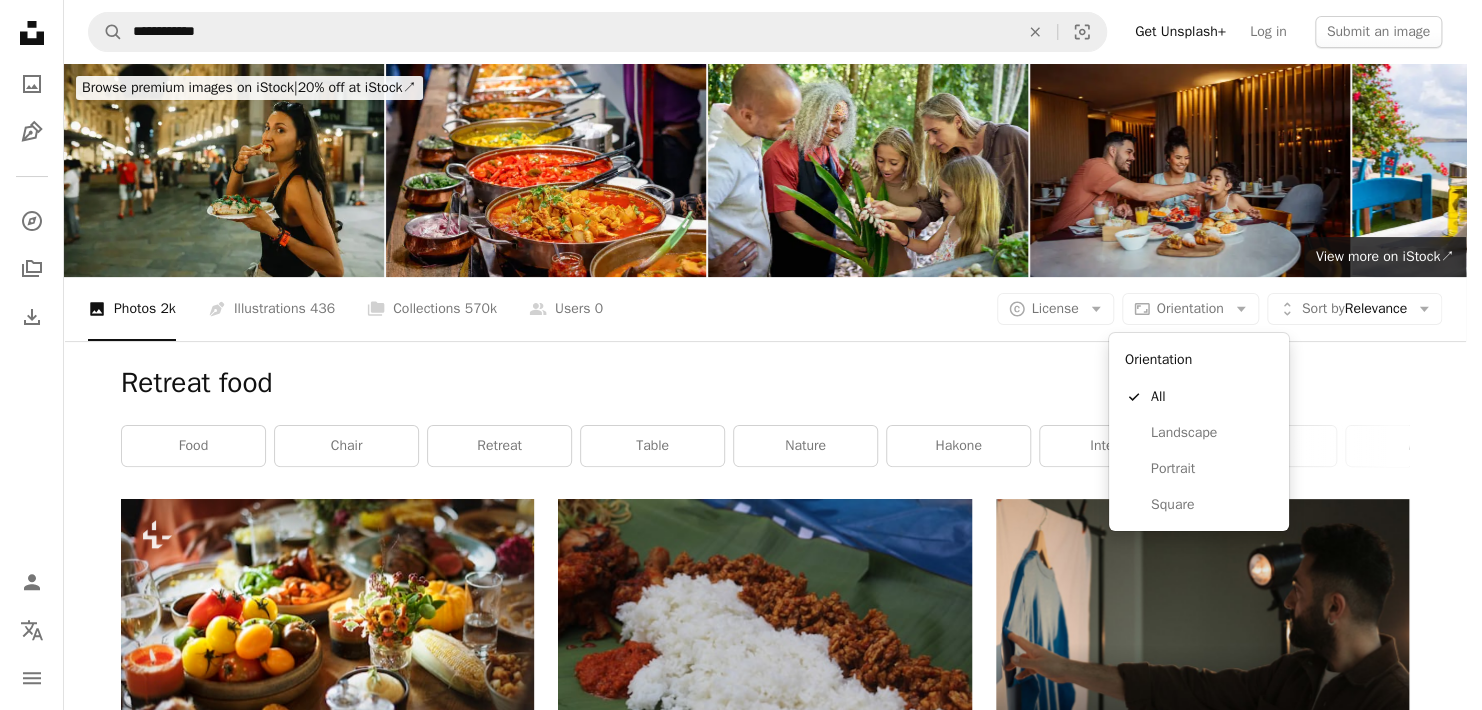 click on "Arrow down" 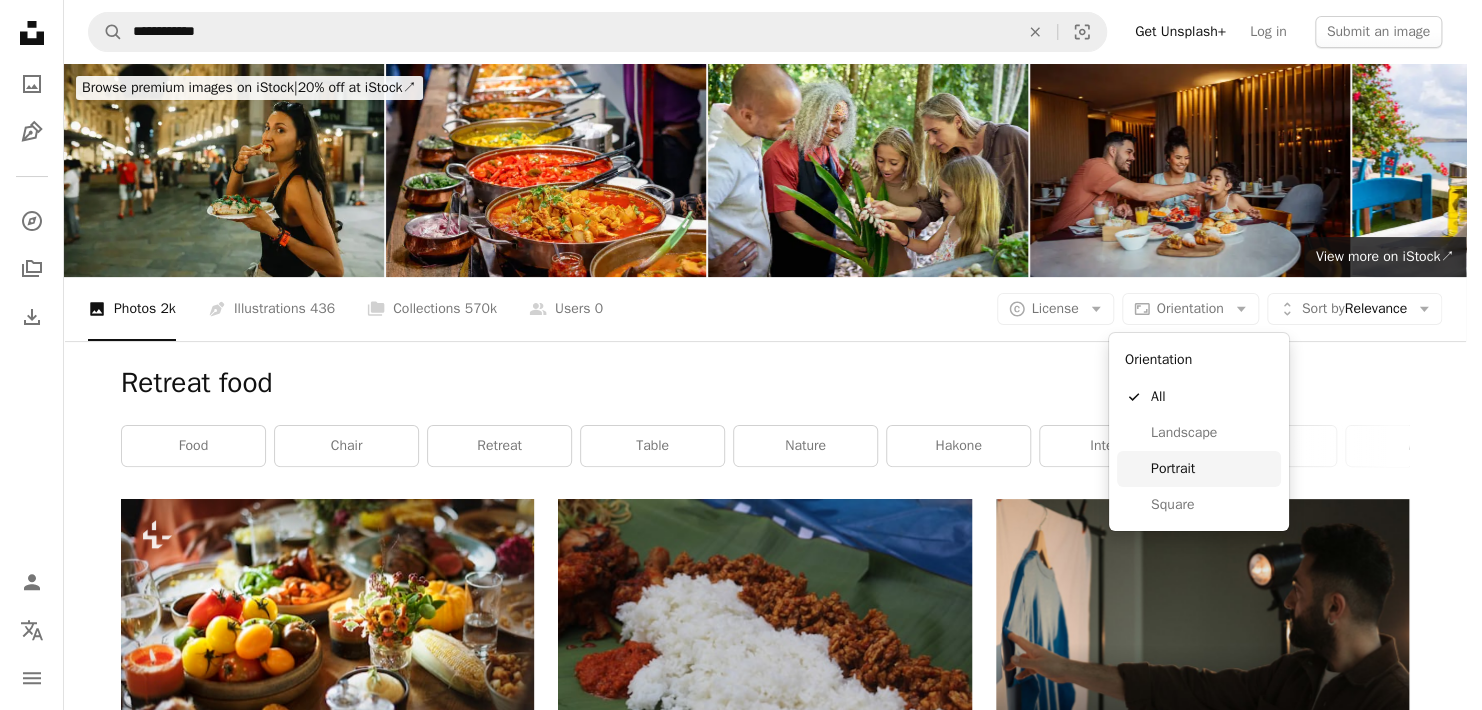 click on "Portrait" at bounding box center (1212, 469) 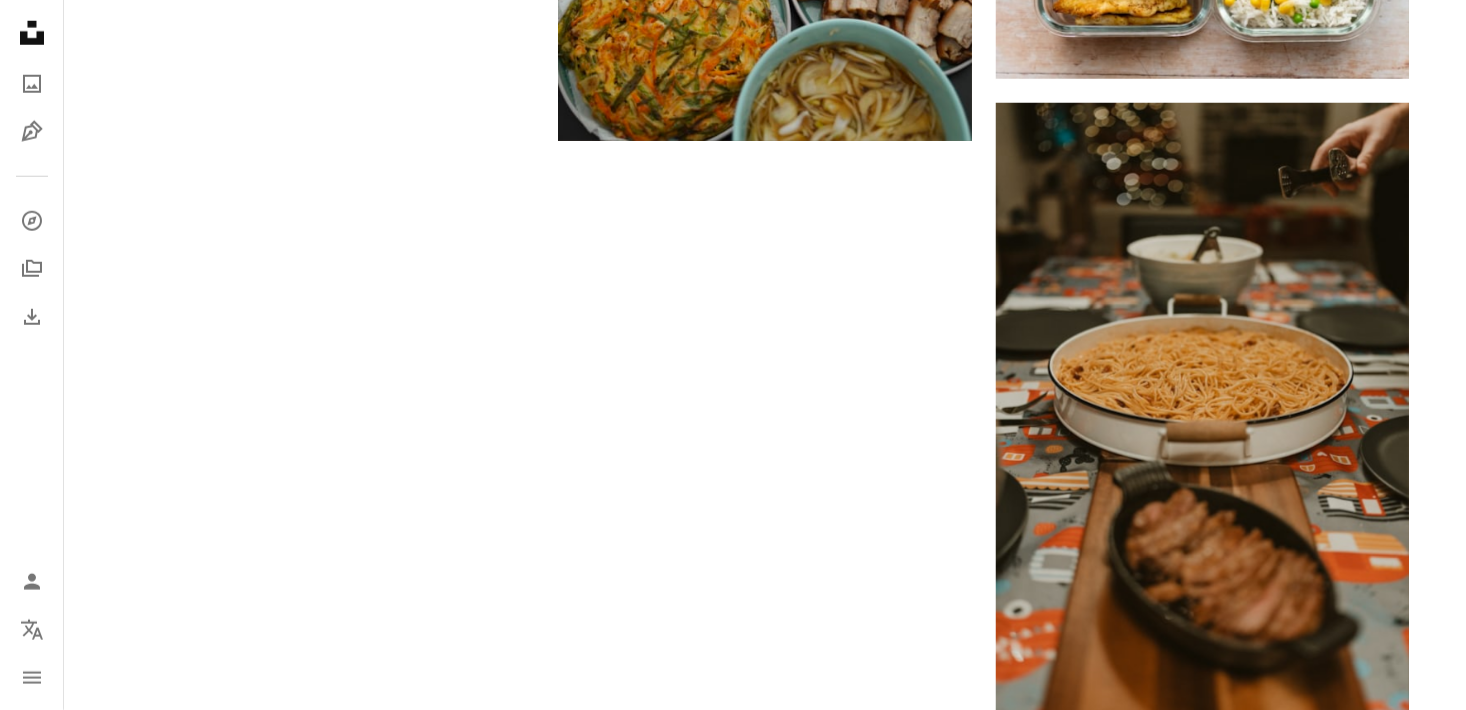 scroll, scrollTop: 4300, scrollLeft: 0, axis: vertical 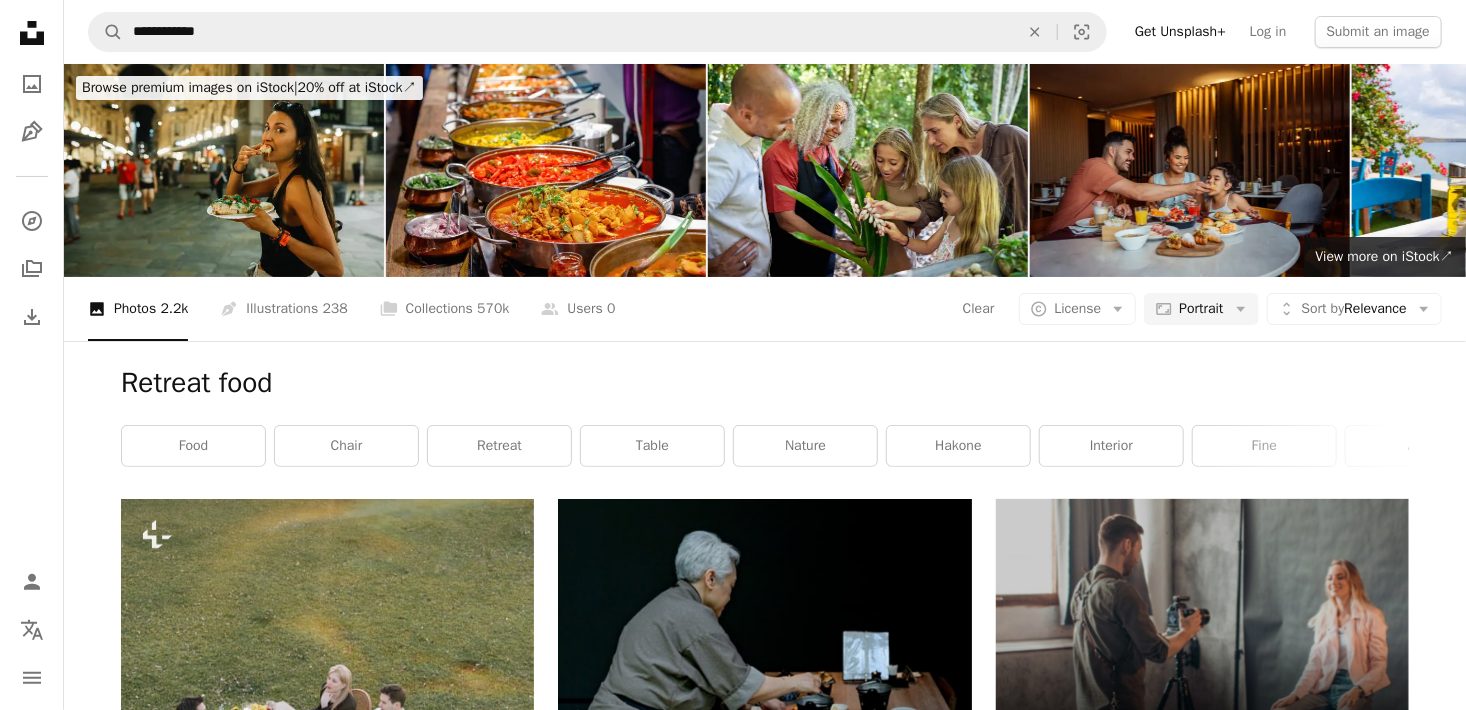 drag, startPoint x: 282, startPoint y: 375, endPoint x: 247, endPoint y: 380, distance: 35.35534 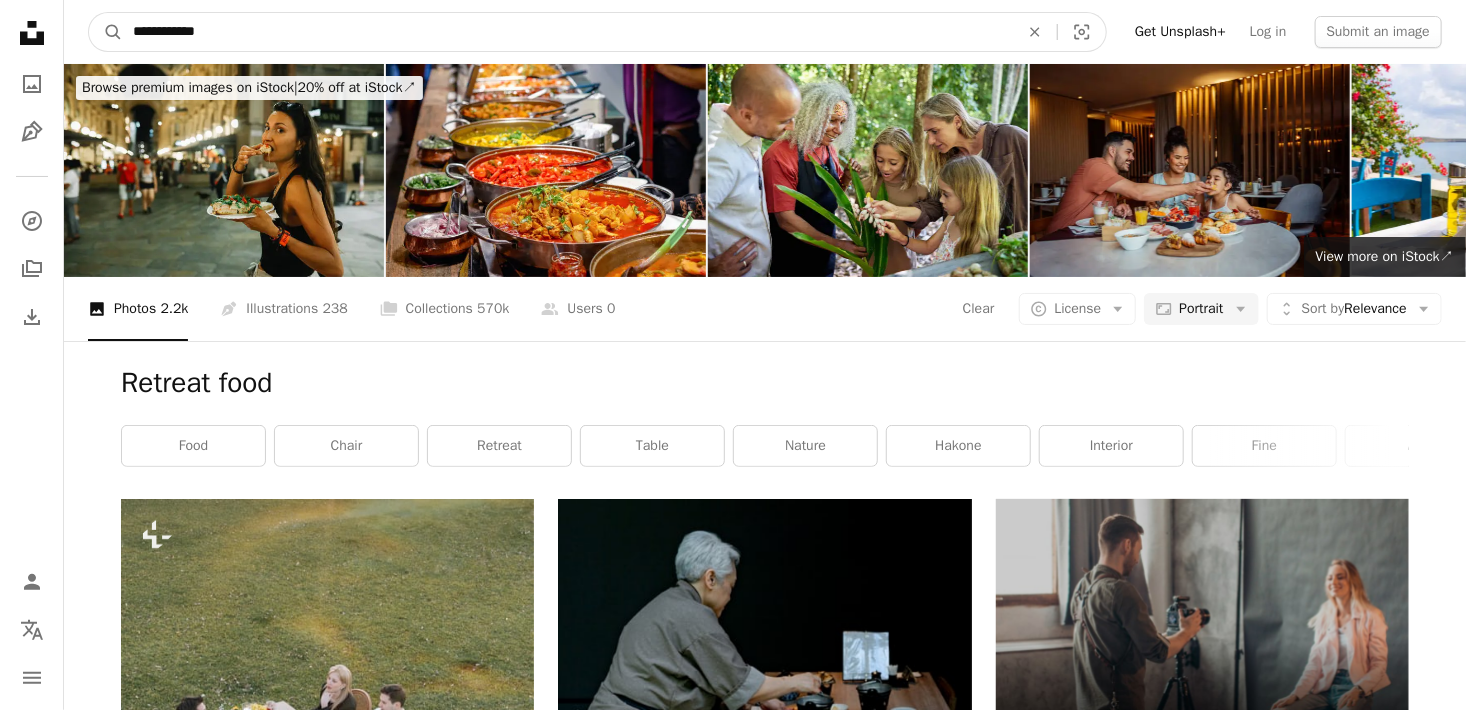 click on "**********" at bounding box center (568, 32) 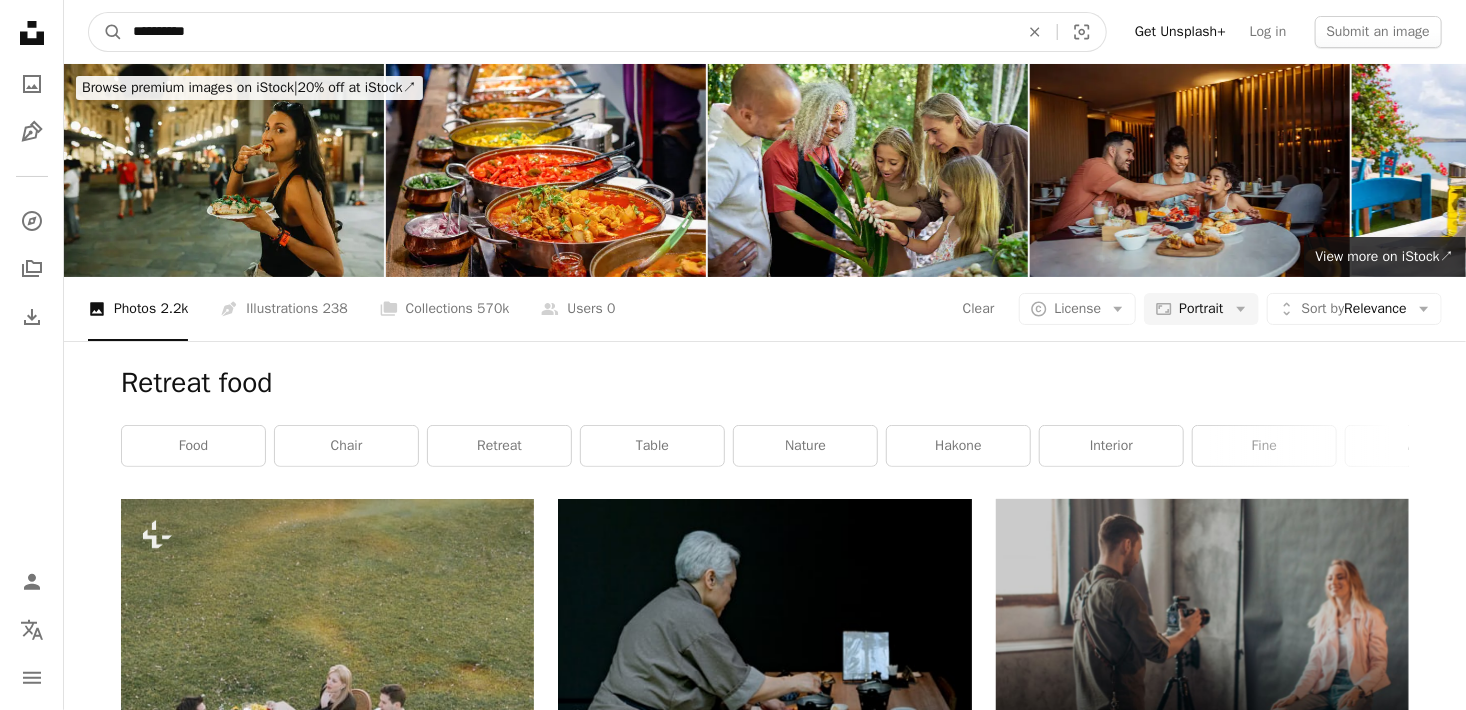 type on "**********" 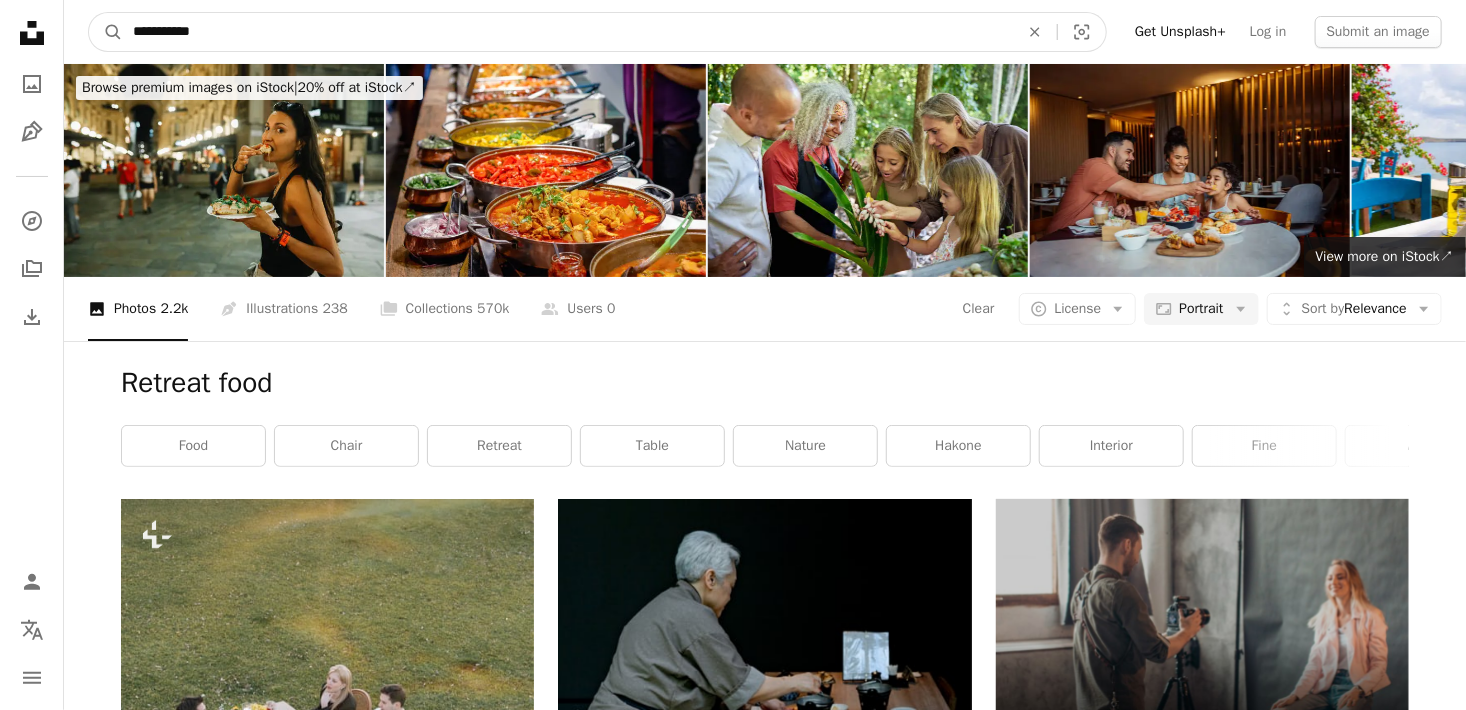 click on "A magnifying glass" at bounding box center [106, 32] 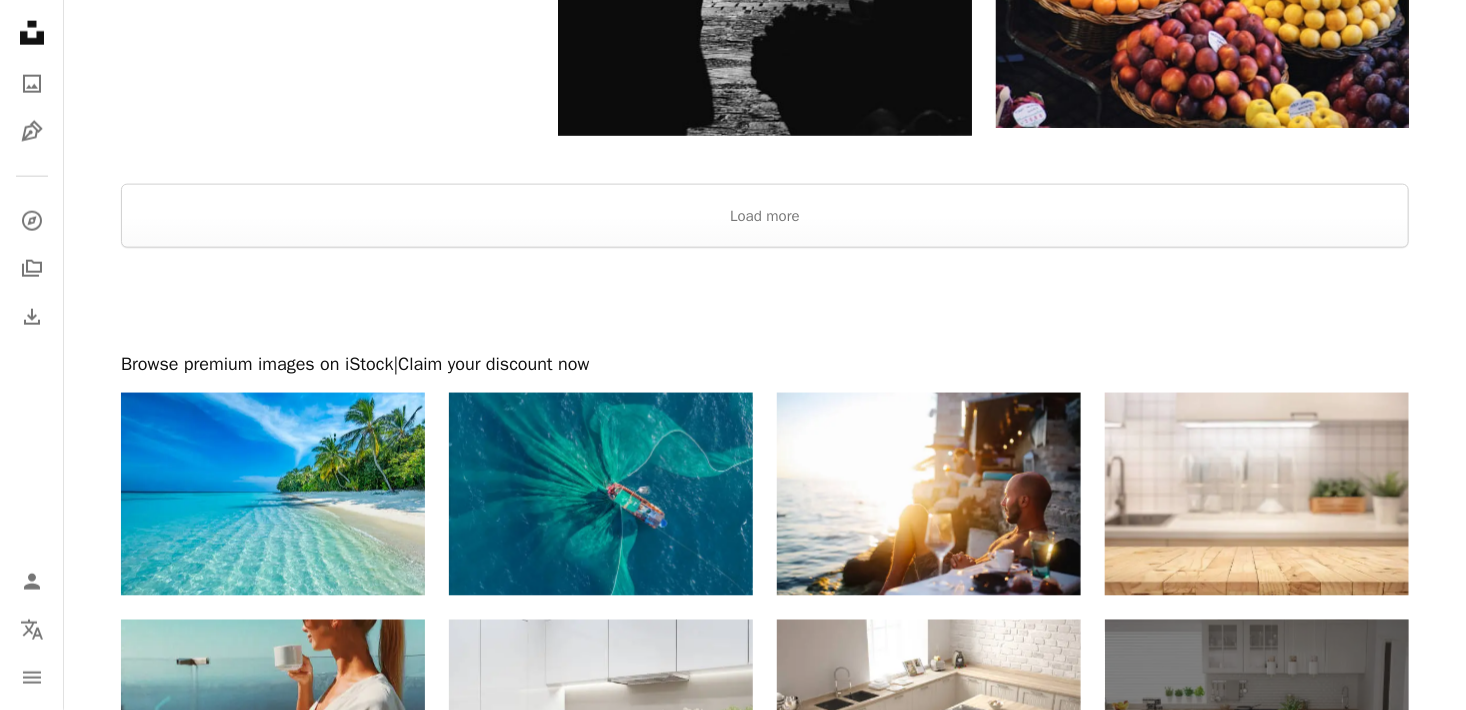 scroll, scrollTop: 4920, scrollLeft: 0, axis: vertical 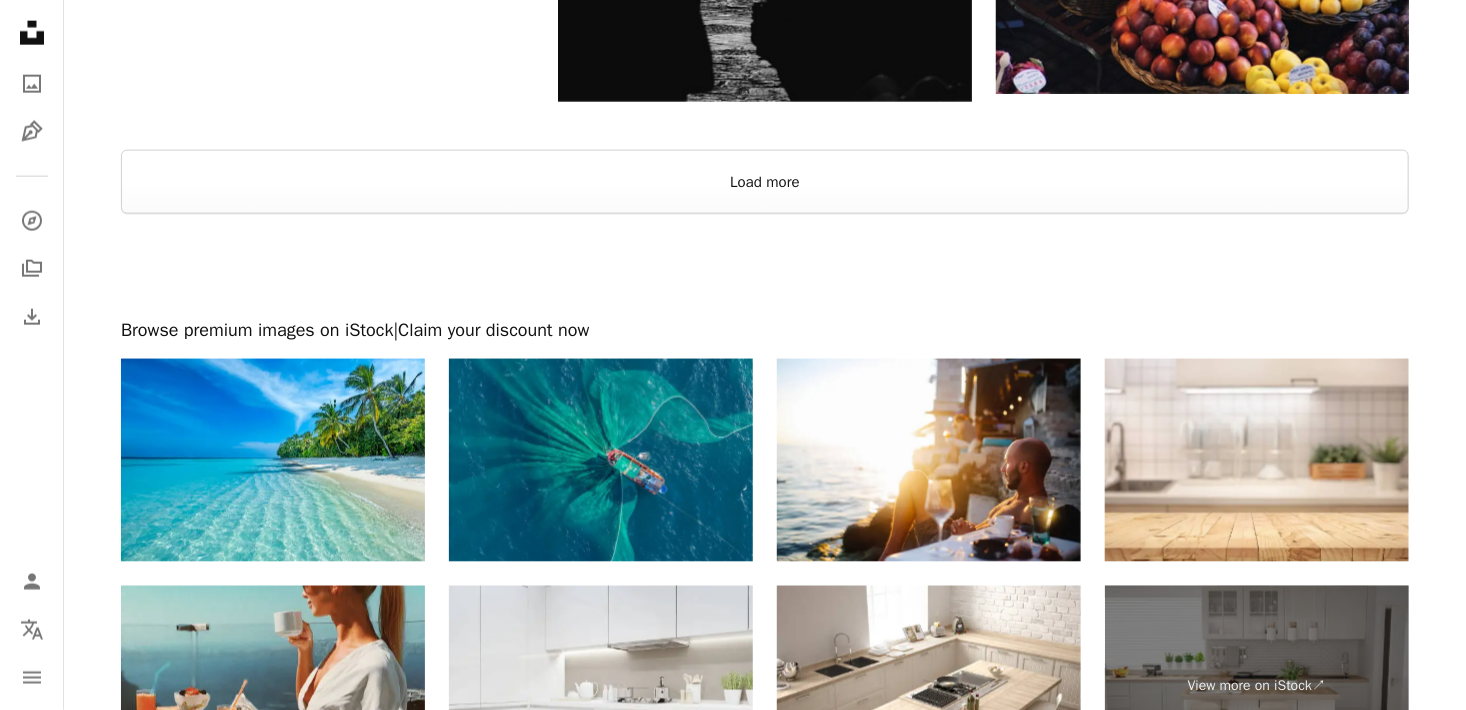 click on "Load more" at bounding box center [765, 182] 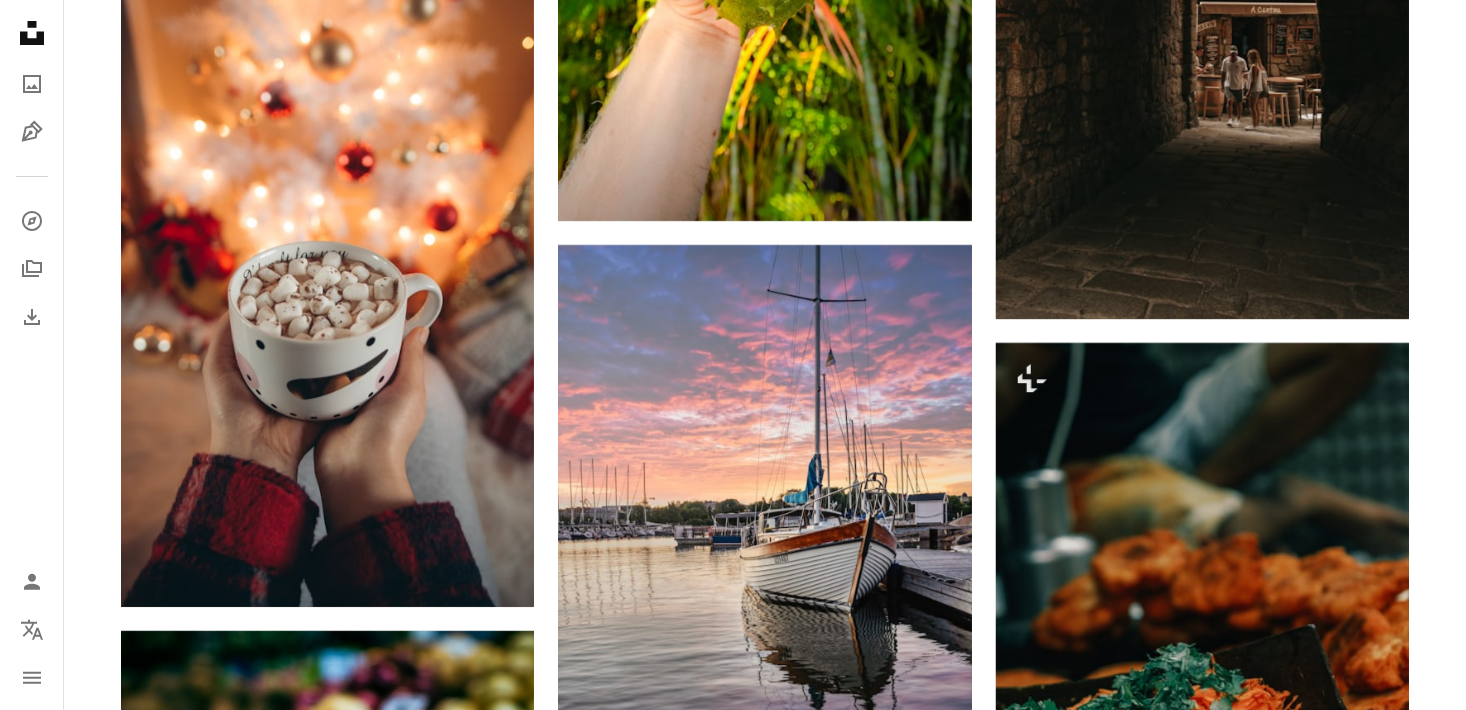scroll, scrollTop: 7320, scrollLeft: 0, axis: vertical 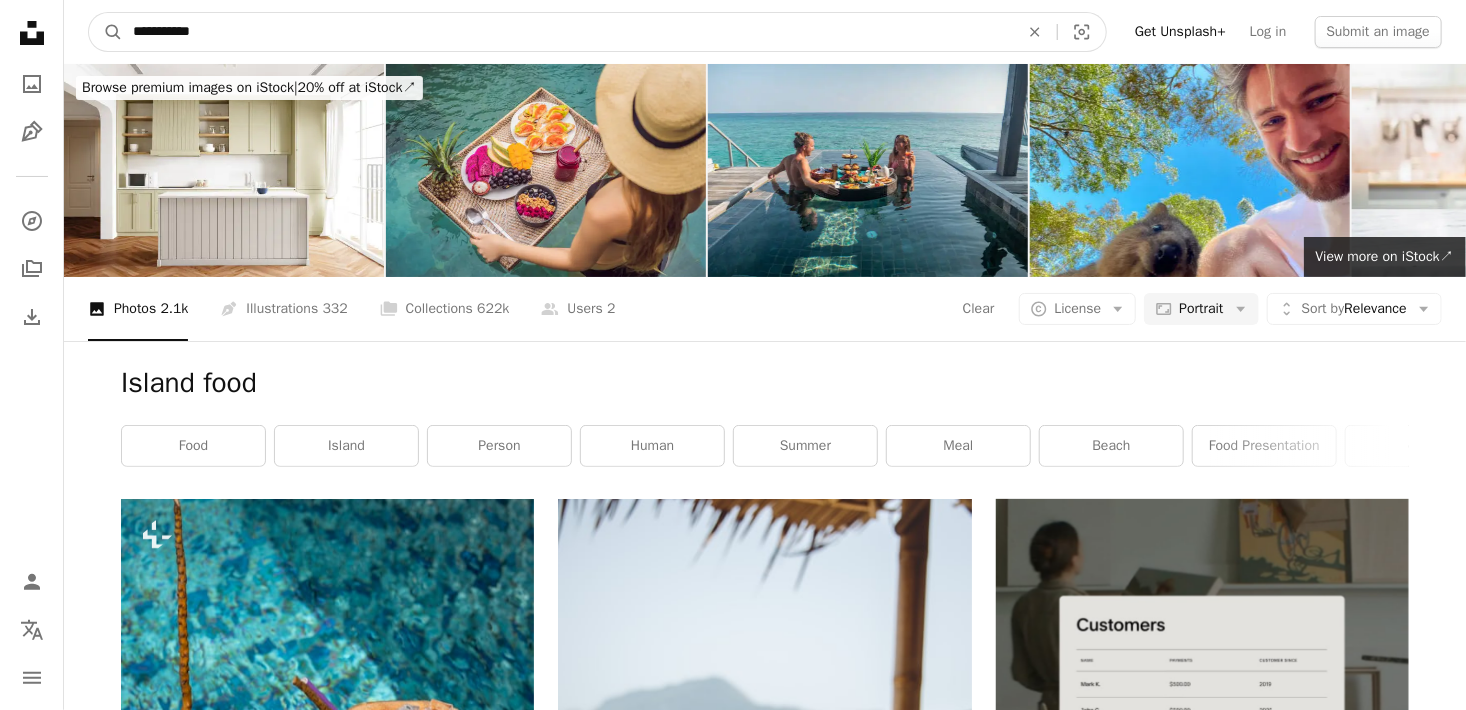 click on "**********" at bounding box center [568, 32] 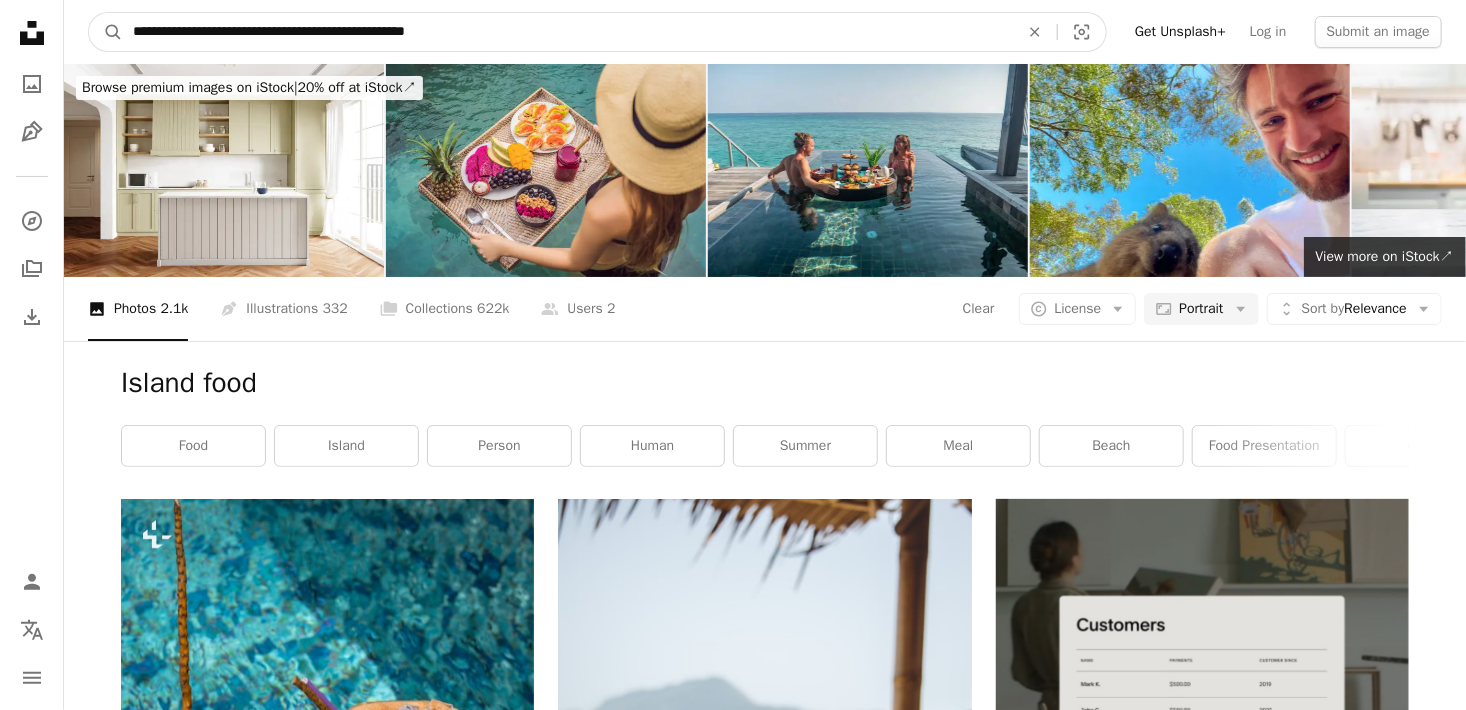 type on "**********" 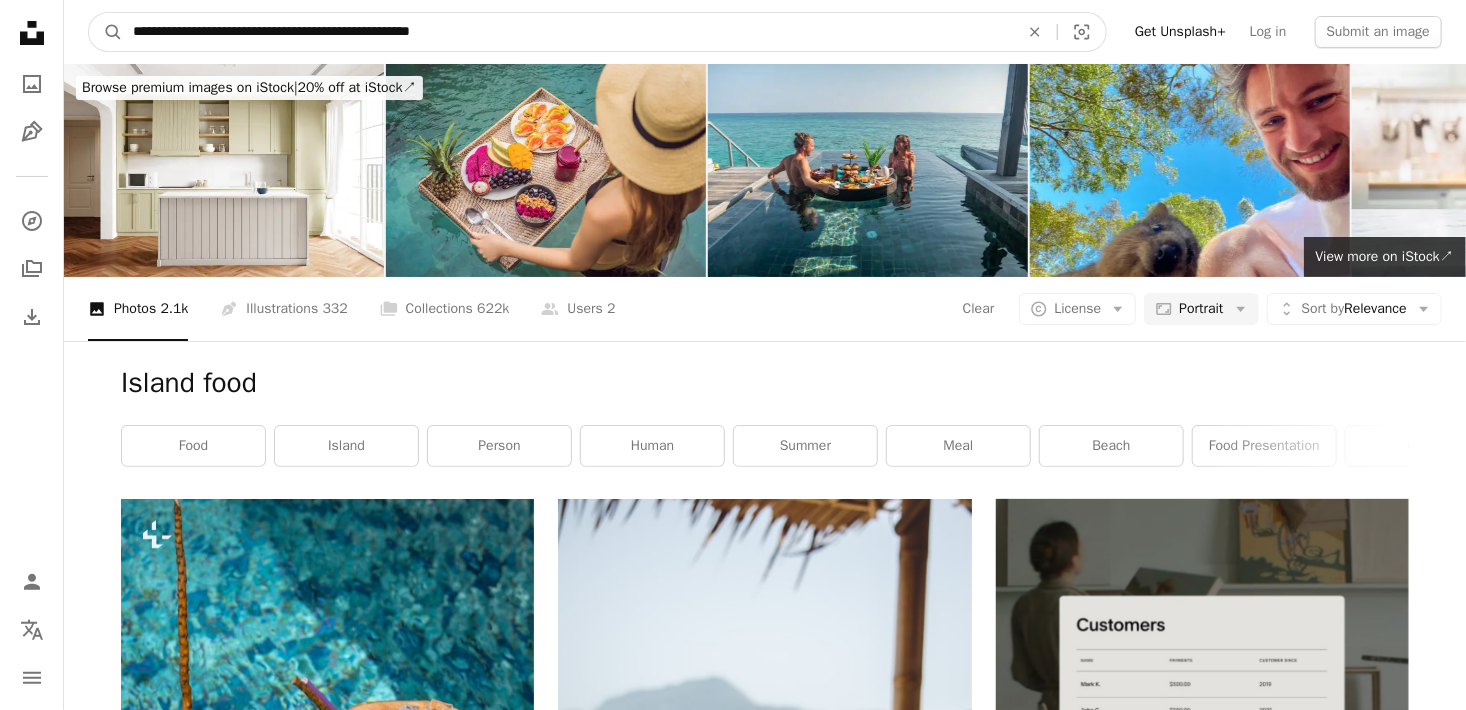 click on "A magnifying glass" at bounding box center (106, 32) 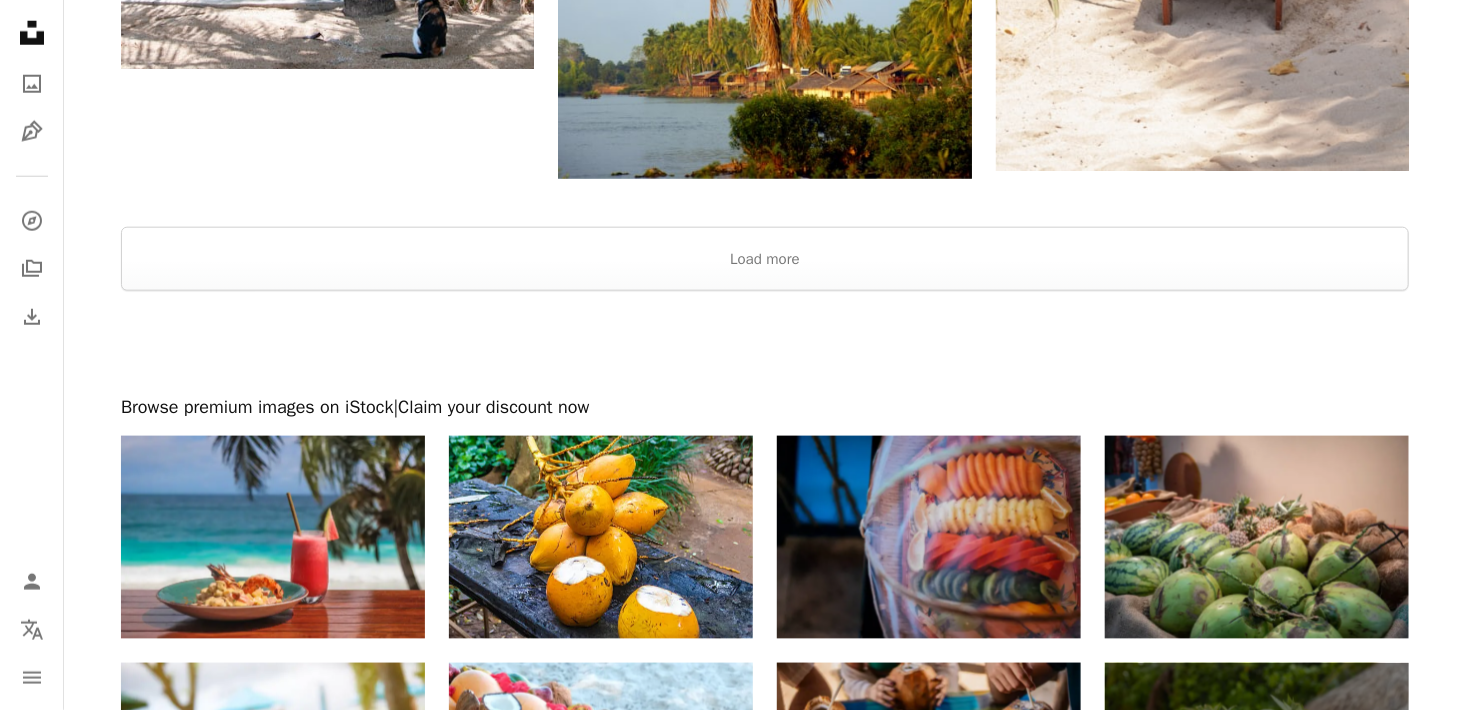 scroll, scrollTop: 4500, scrollLeft: 0, axis: vertical 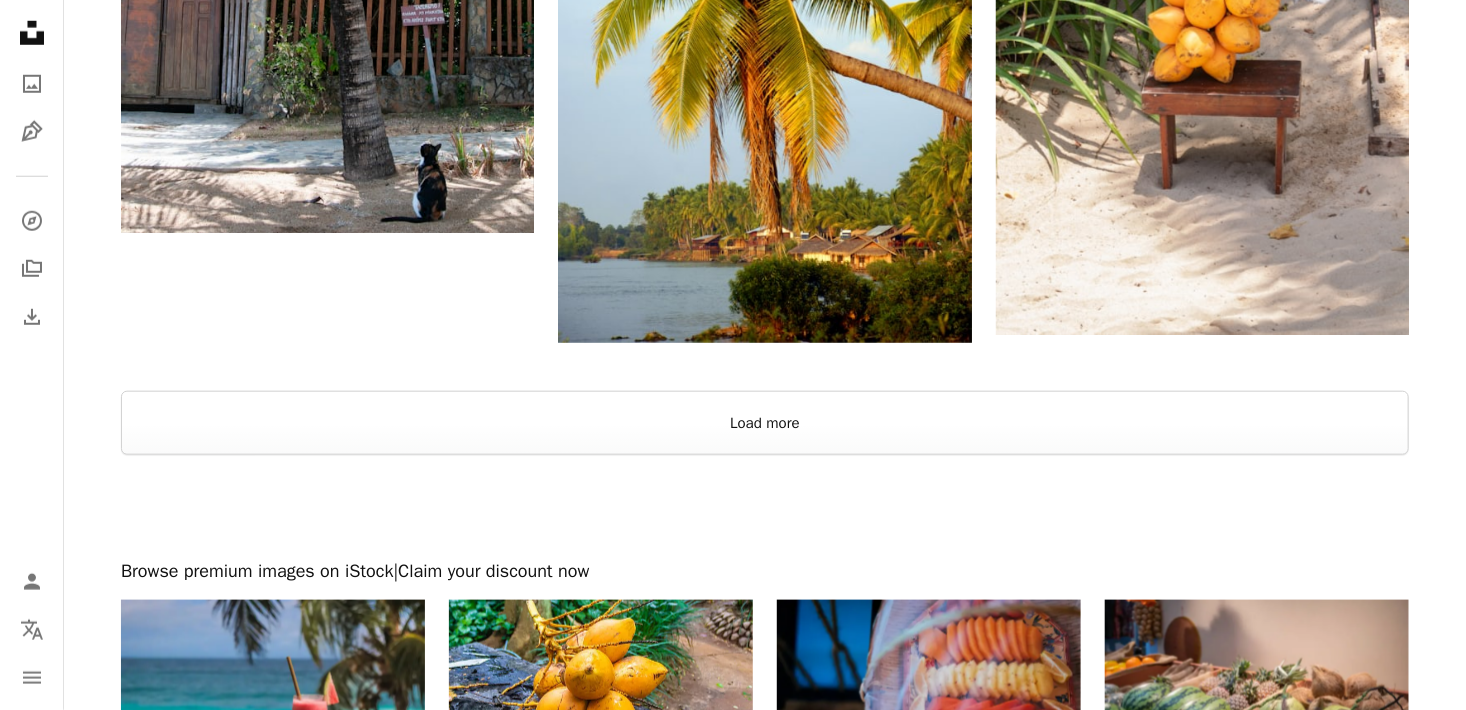 click on "Load more" at bounding box center [765, 423] 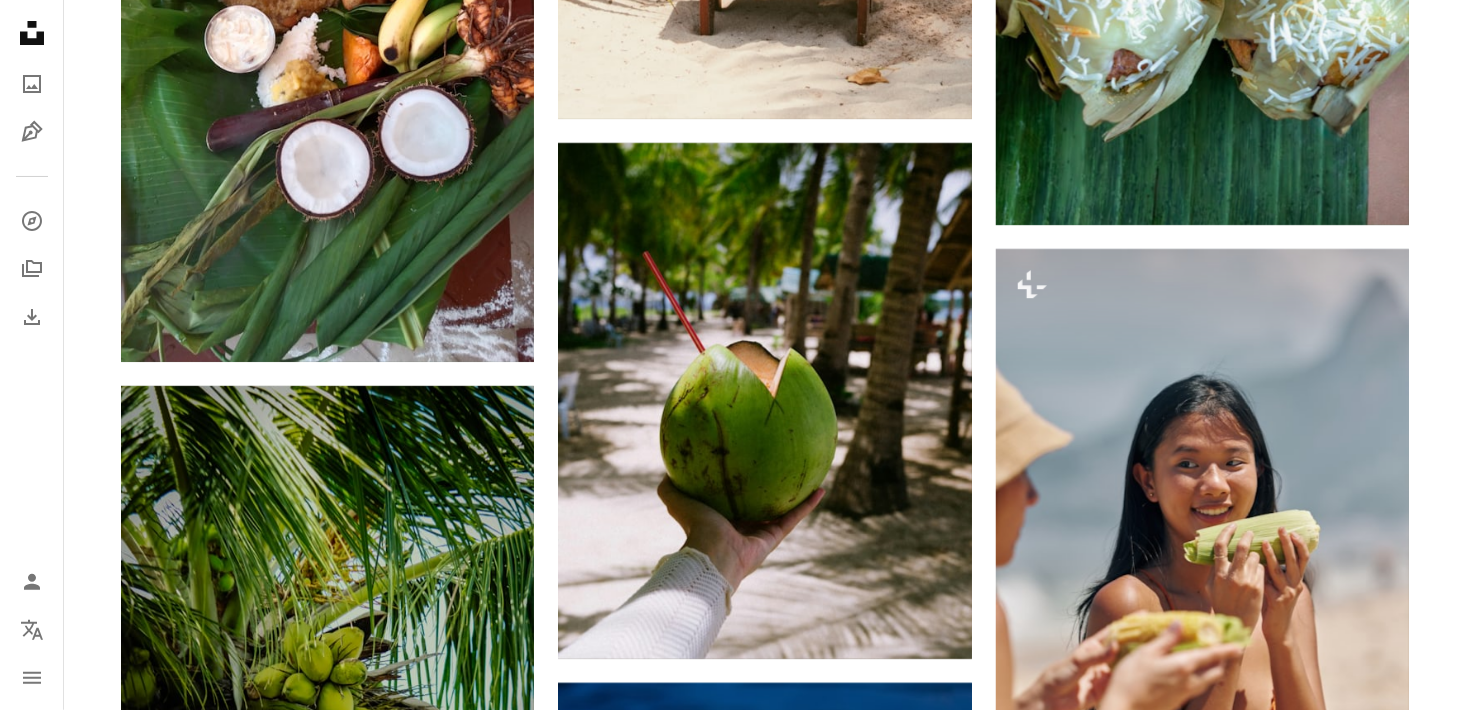 scroll, scrollTop: 7000, scrollLeft: 0, axis: vertical 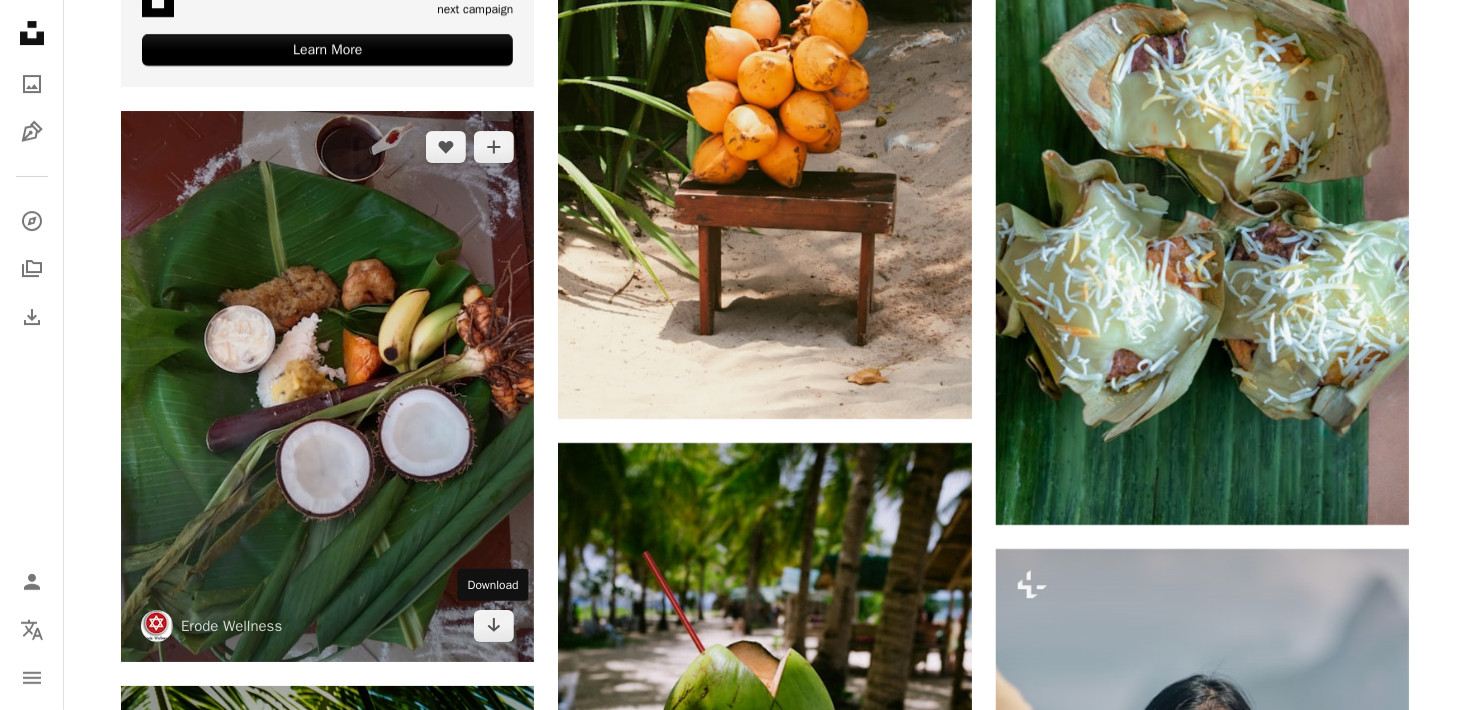 click on "Arrow pointing down" 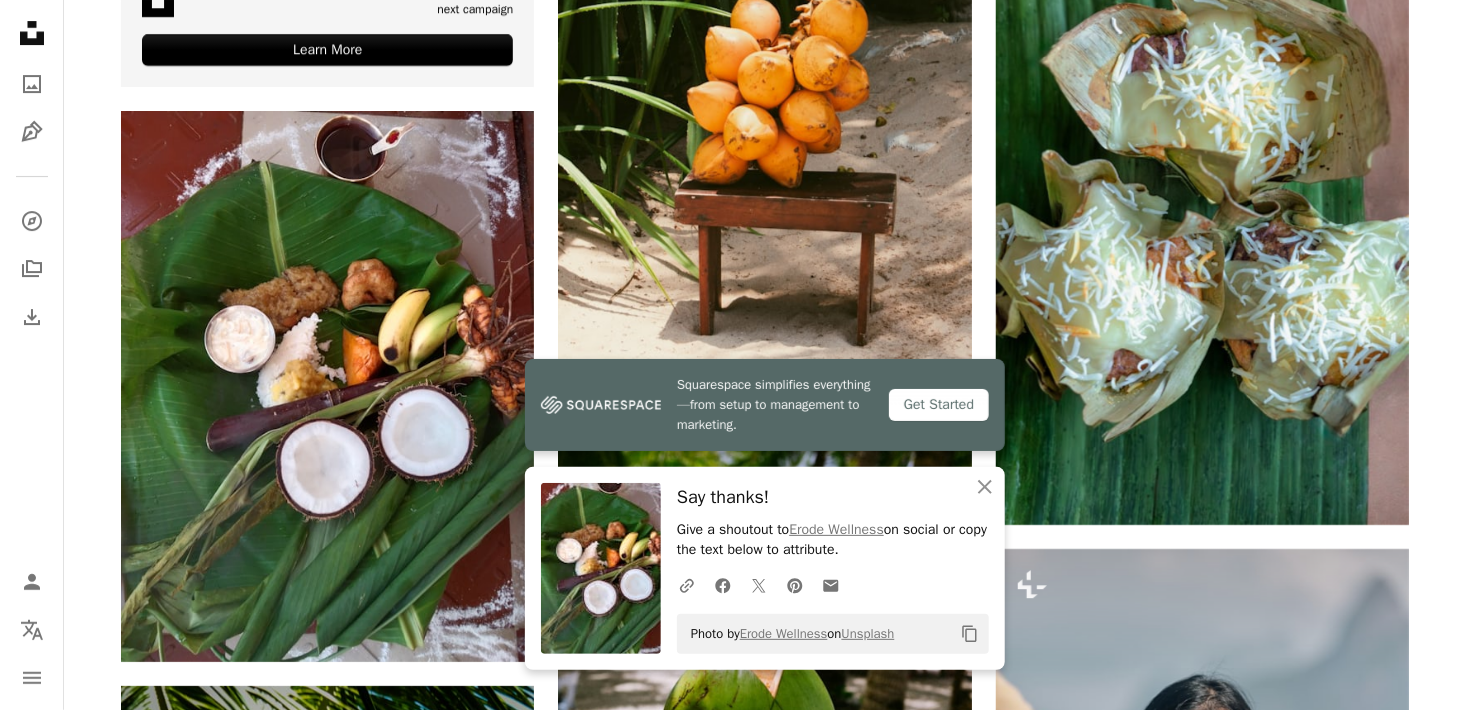 click on "Plus sign for Unsplash+ A heart A plus sign [FIRST] [LAST] For Unsplash+ A lock Download A heart A plus sign [FIRST] [LAST] Arrow pointing down A heart A plus sign [FIRST] [LAST] Arrow pointing down A heart A plus sign [FIRST] Available for hire A checkmark inside of a circle Arrow pointing down Plus sign for Unsplash+ A heart A plus sign [FIRST] [LAST] For Unsplash+ A lock Download A heart A plus sign [FIRST] Arrow pointing down A heart A plus sign [FIRST] [LAST] Arrow pointing down A heart A plus sign [FIRST] [LAST] Arrow pointing down Plus sign for Unsplash+ A heart A plus sign [FIRST] [LAST] For Unsplash+ A lock Download A heart A plus sign [FIRST] [LAST] Available for hire A checkmark inside of a circle Arrow pointing down –– ––– ––– – ––– – – ––– –– –– –––– –– On-brand and on budget images for your next campaign Learn More A heart A plus sign [FIRST] [LAST] For" at bounding box center (765, 83) 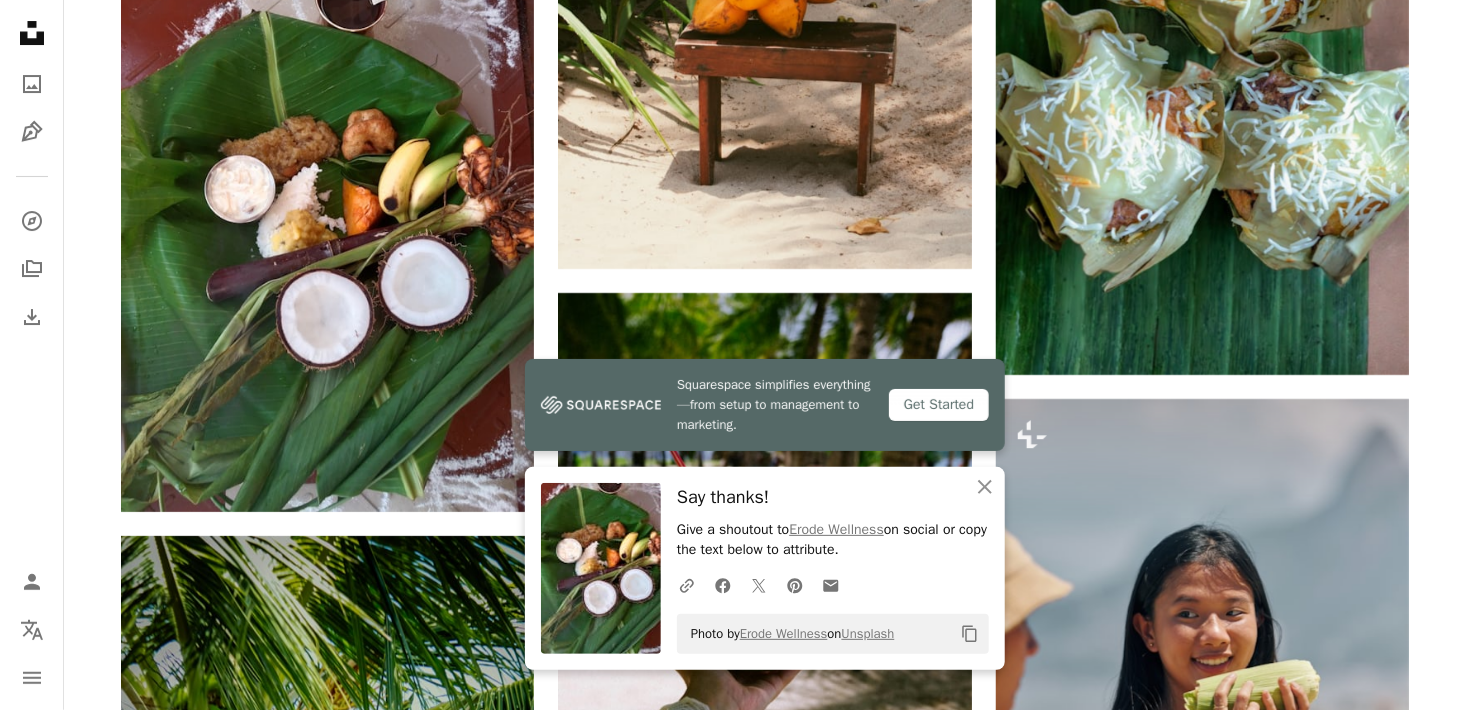 scroll, scrollTop: 7300, scrollLeft: 0, axis: vertical 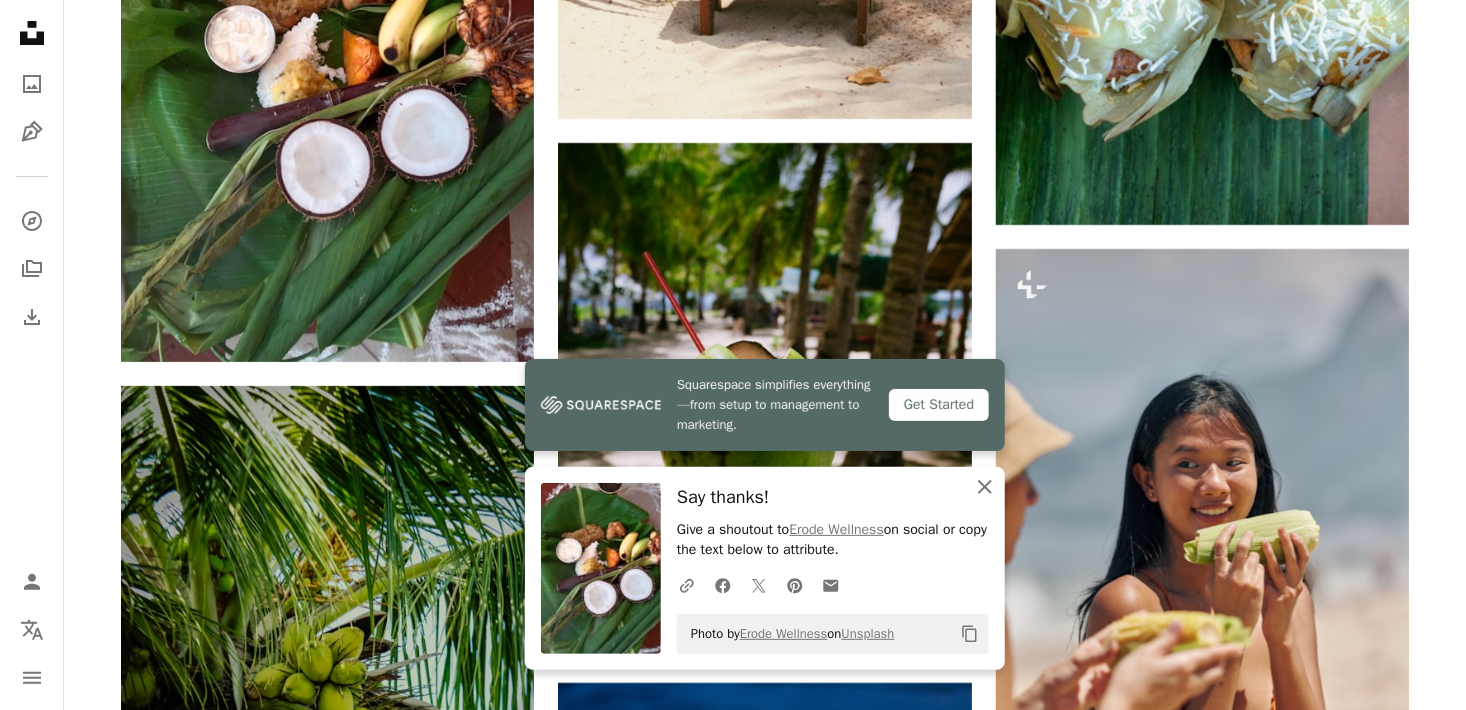 drag, startPoint x: 988, startPoint y: 487, endPoint x: 1221, endPoint y: 429, distance: 240.1104 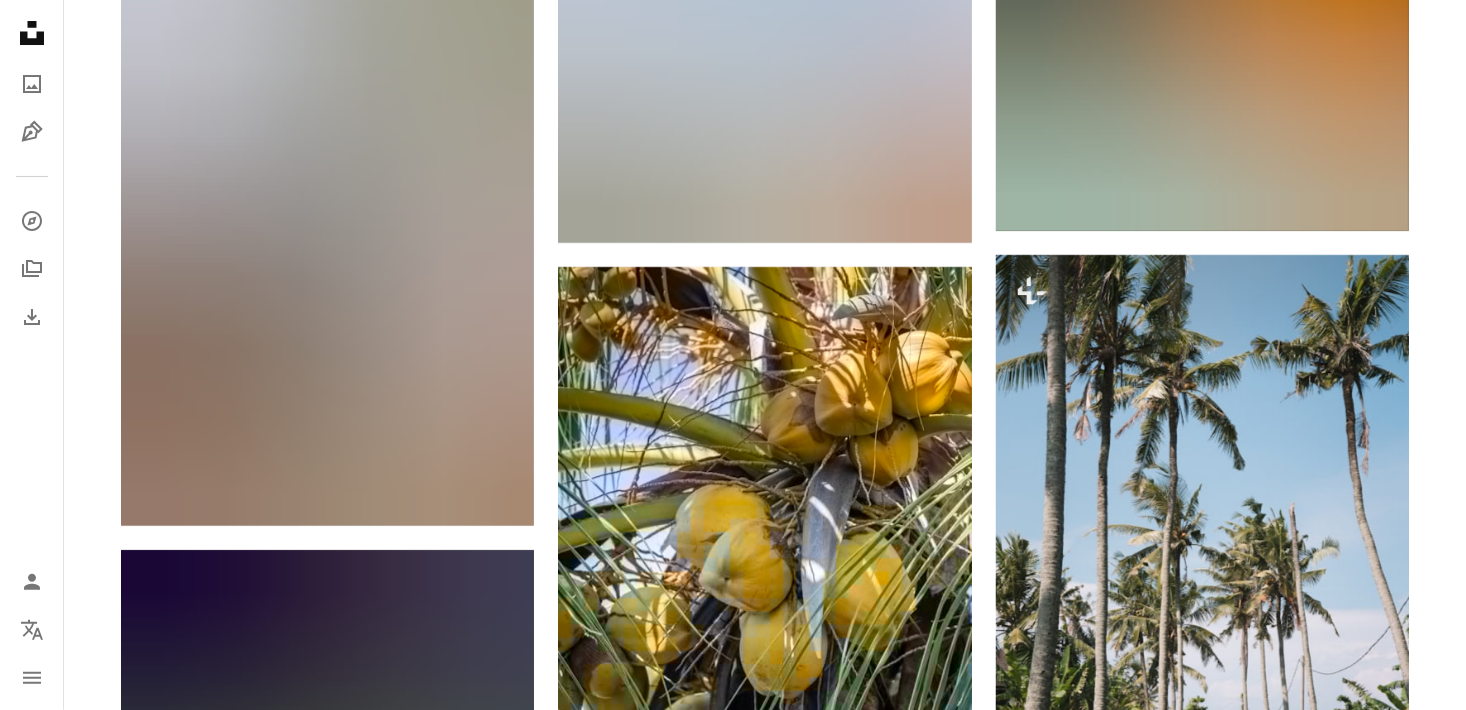 scroll, scrollTop: 11100, scrollLeft: 0, axis: vertical 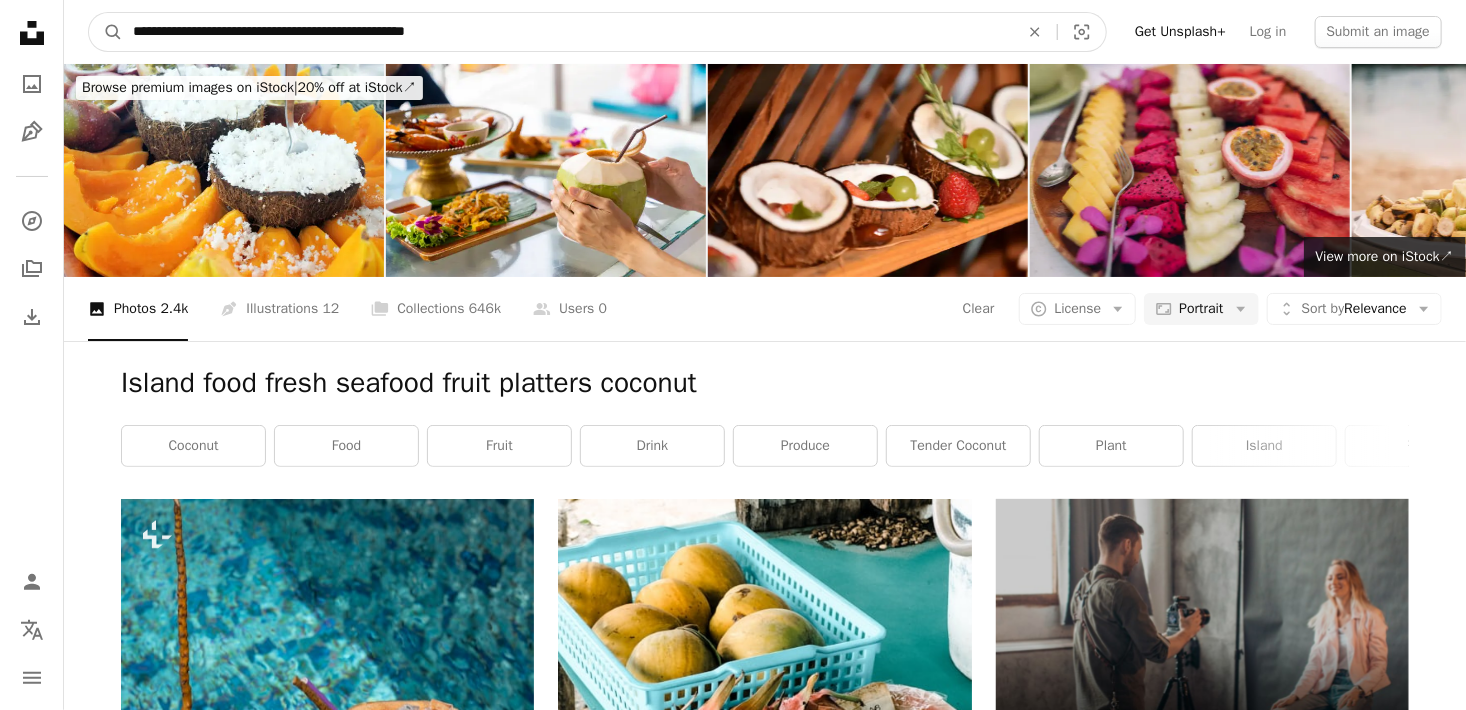 click on "**********" at bounding box center (568, 32) 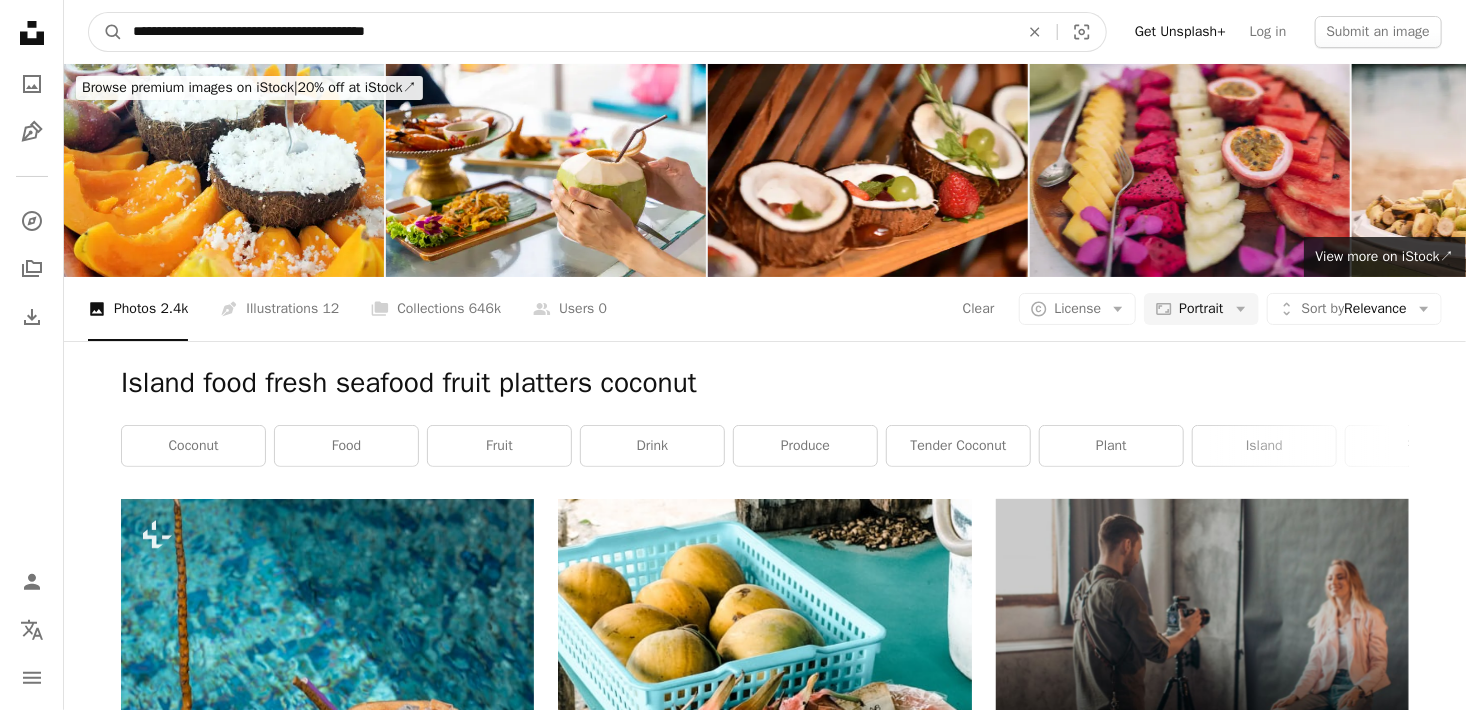 type on "**********" 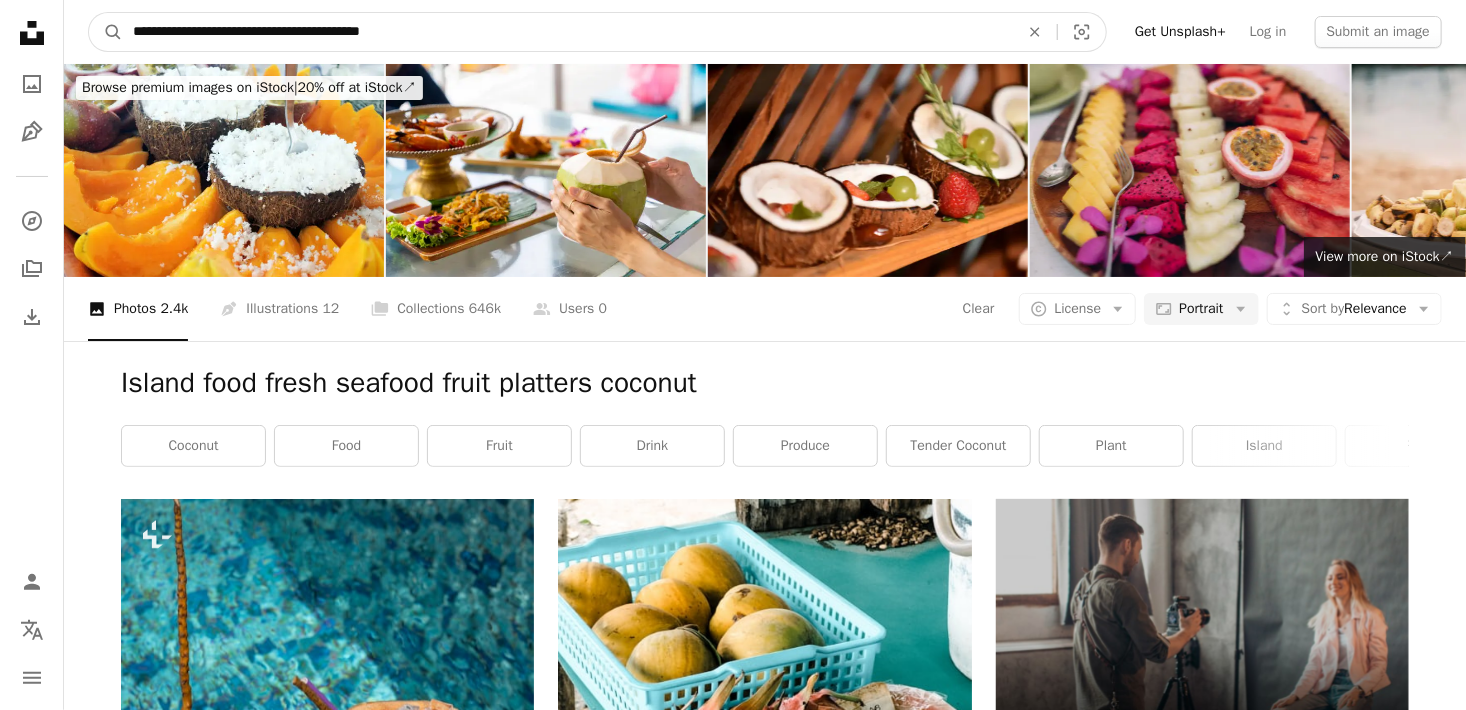 click on "A magnifying glass" at bounding box center (106, 32) 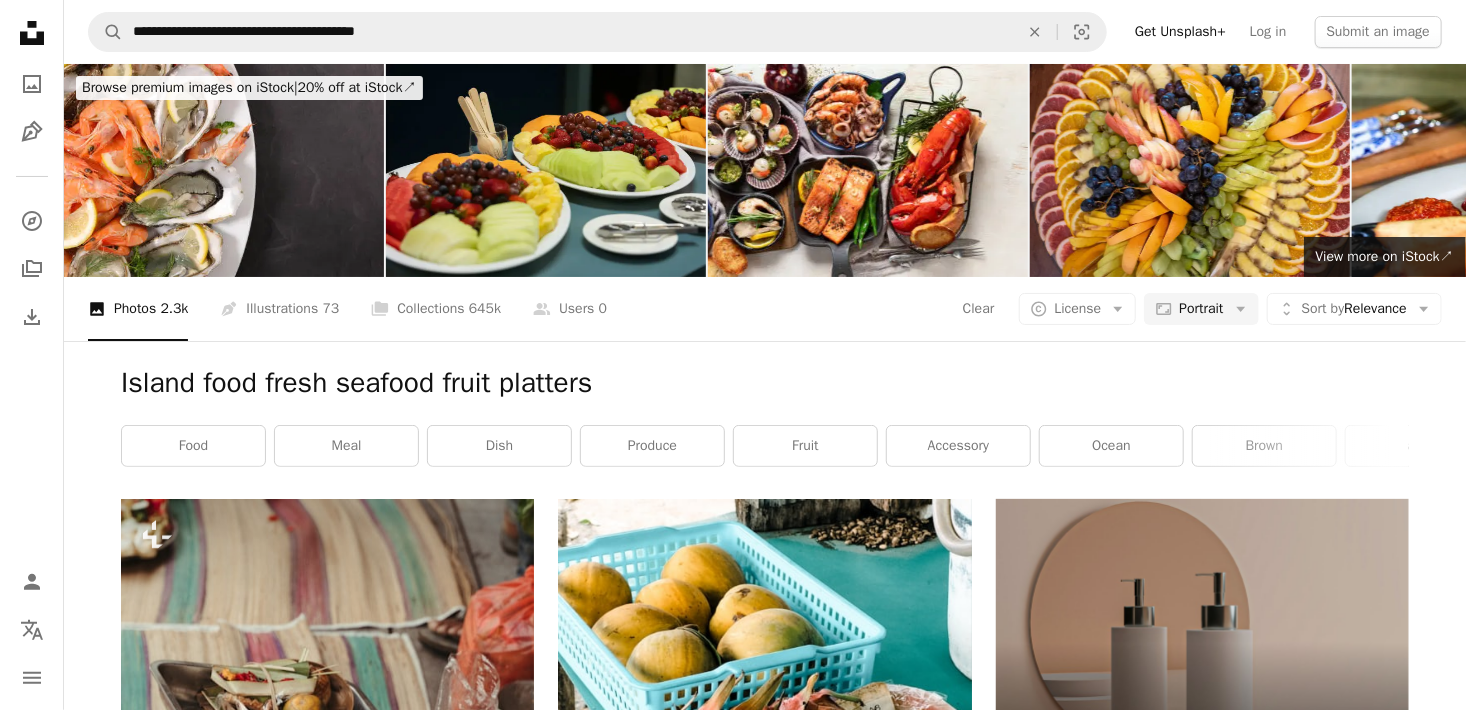 click on "Portrait" at bounding box center (1201, 309) 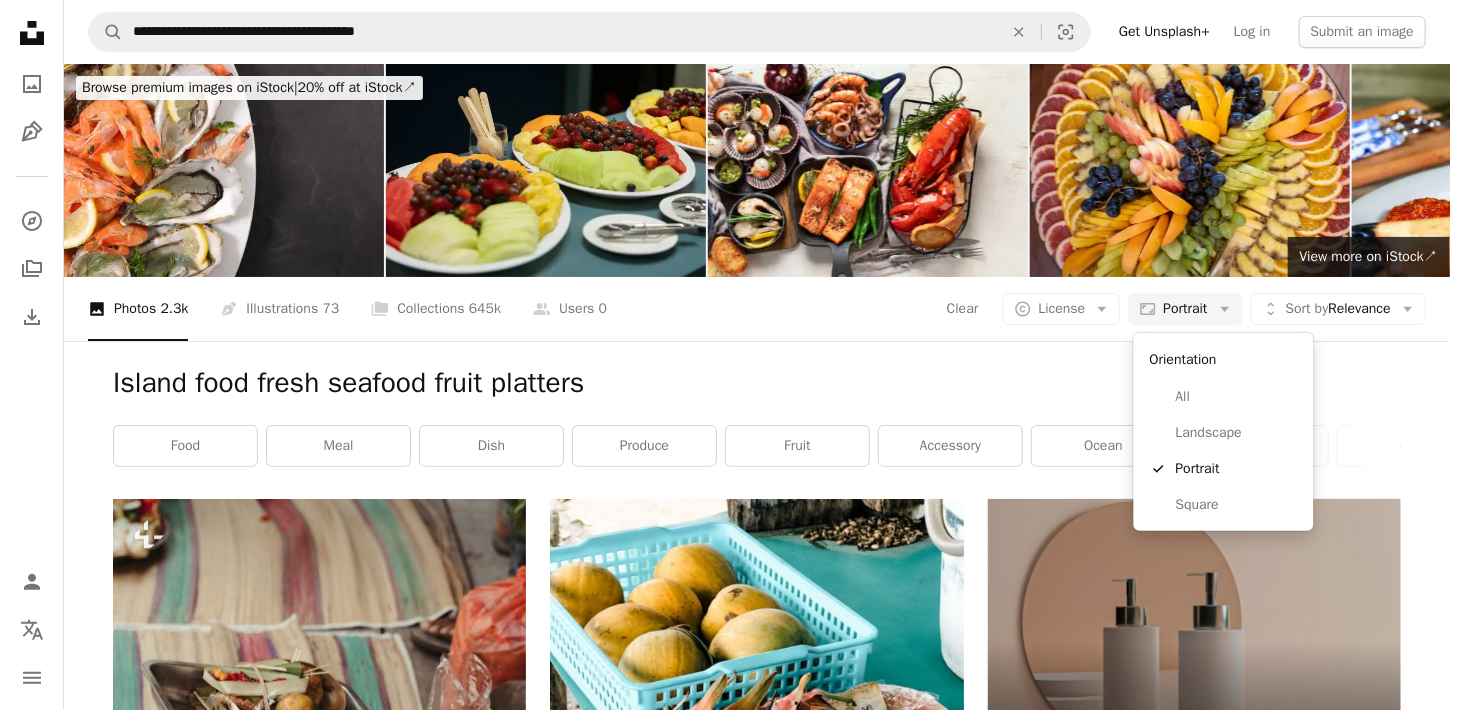 click on "Portrait" at bounding box center [1185, 309] 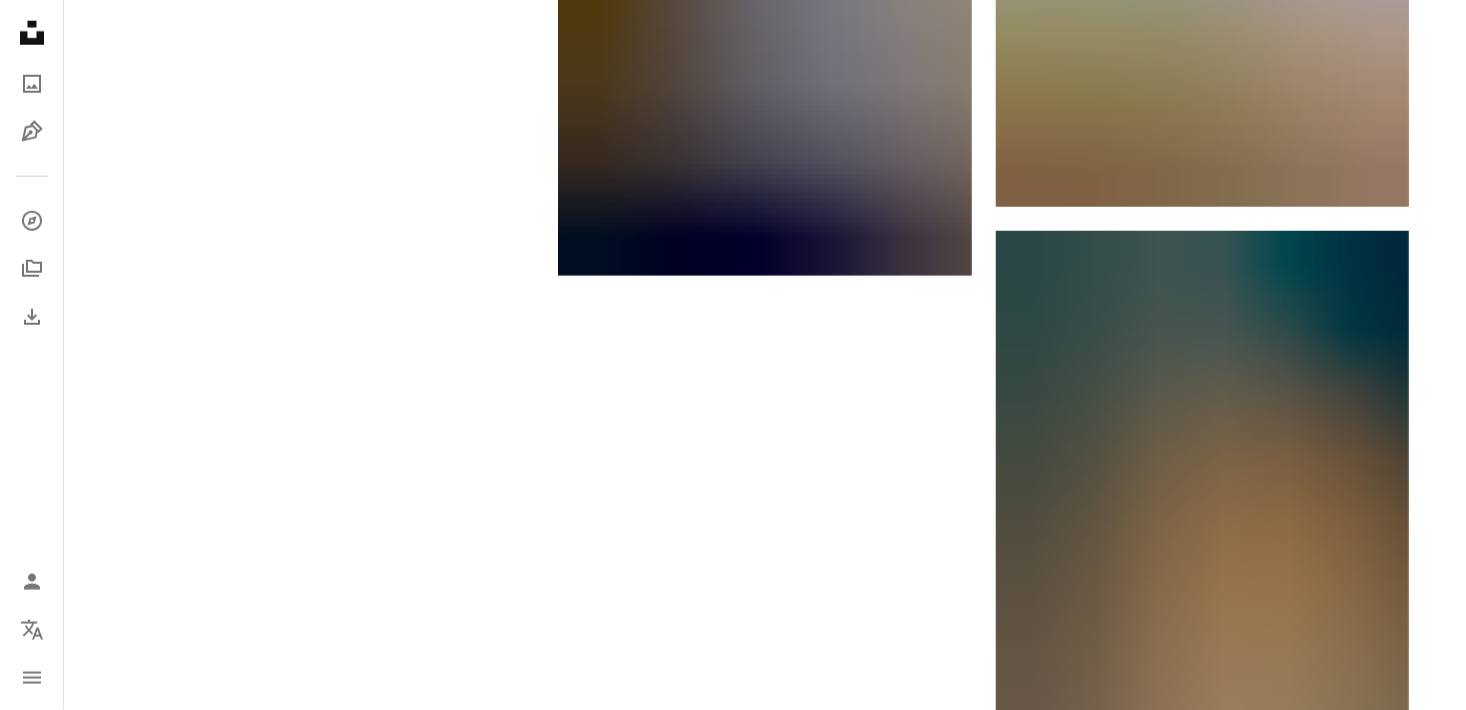 scroll, scrollTop: 4900, scrollLeft: 0, axis: vertical 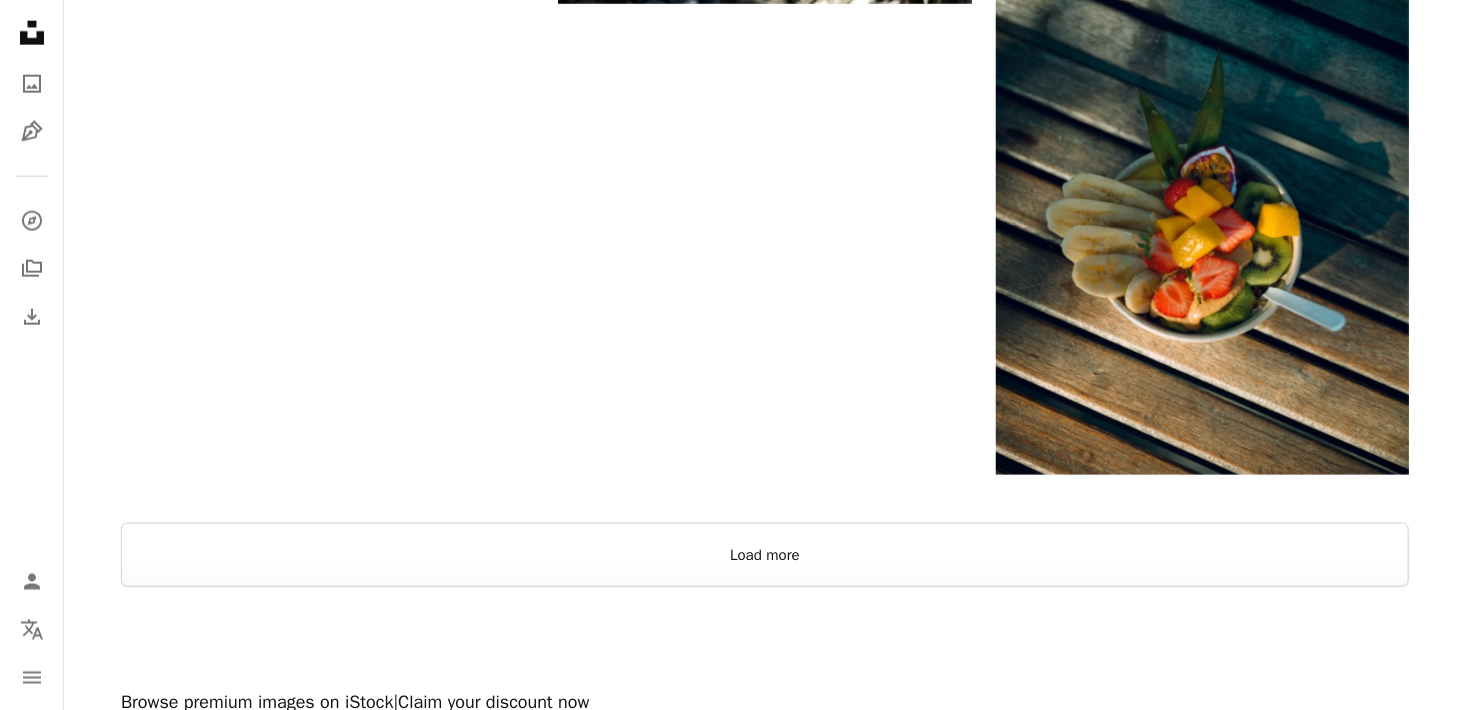 click on "Load more" at bounding box center (765, 555) 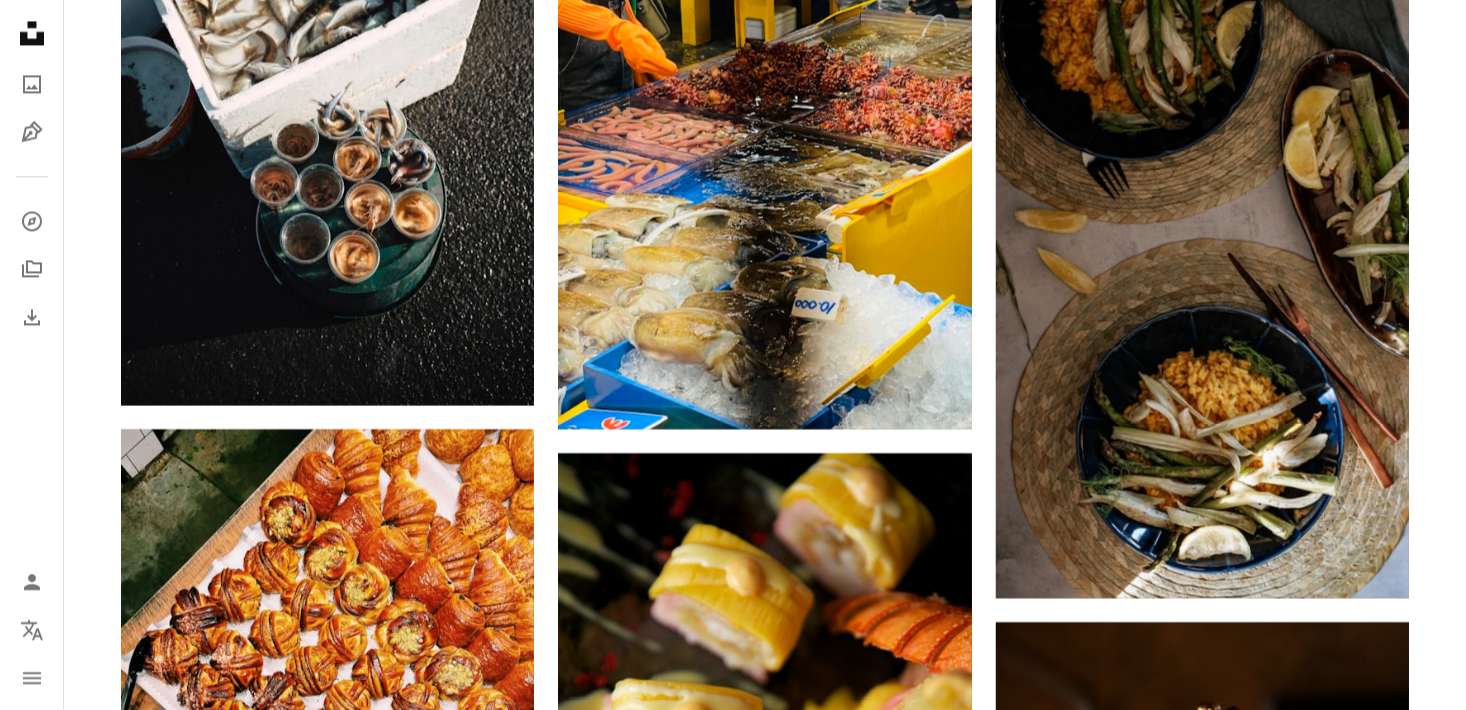scroll, scrollTop: 17100, scrollLeft: 0, axis: vertical 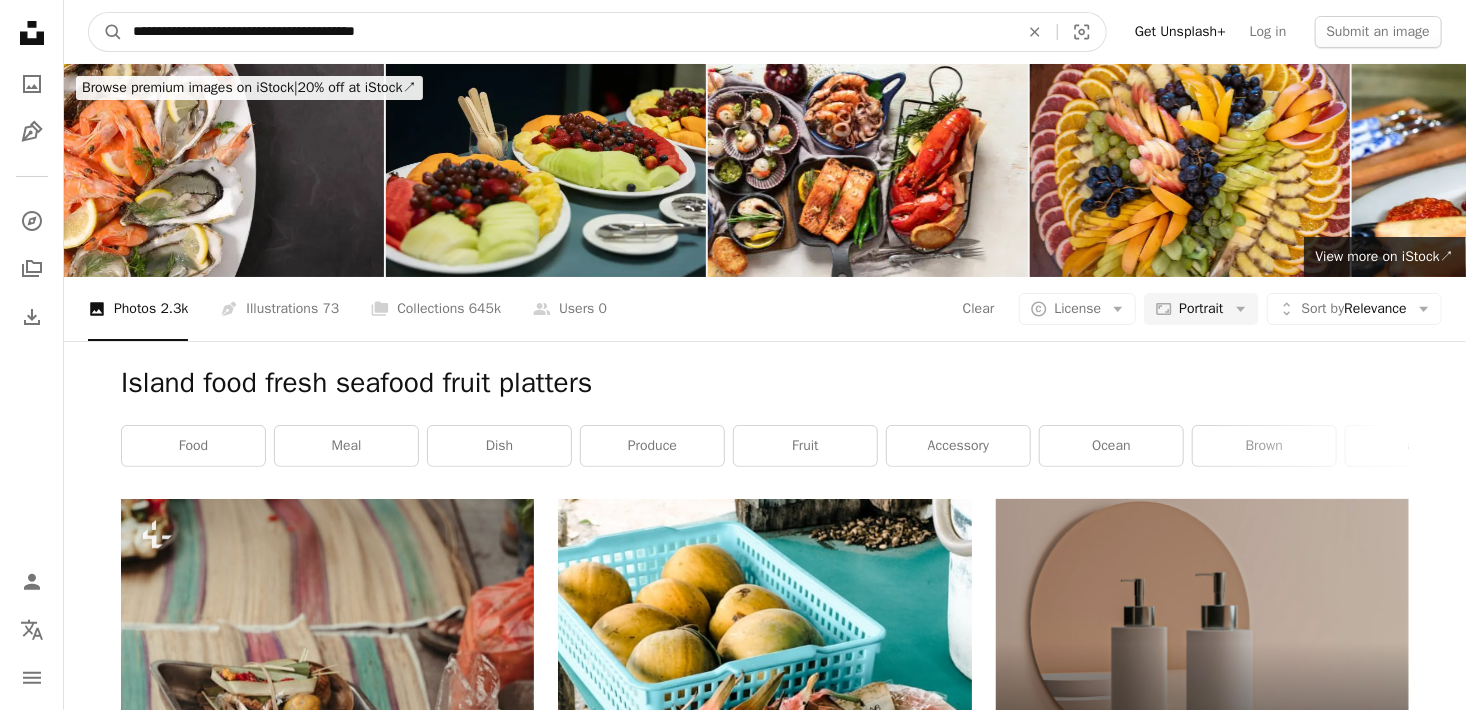 click on "**********" at bounding box center (568, 32) 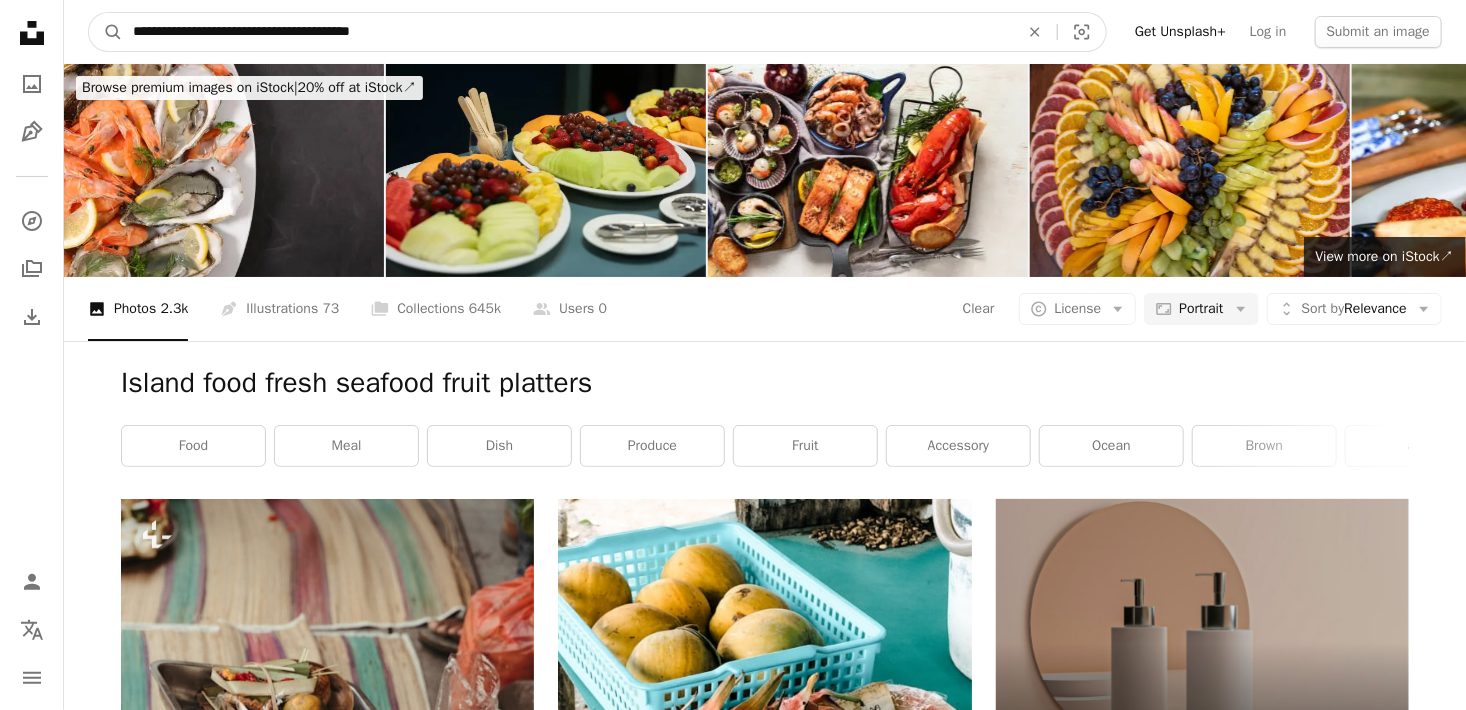 type on "**********" 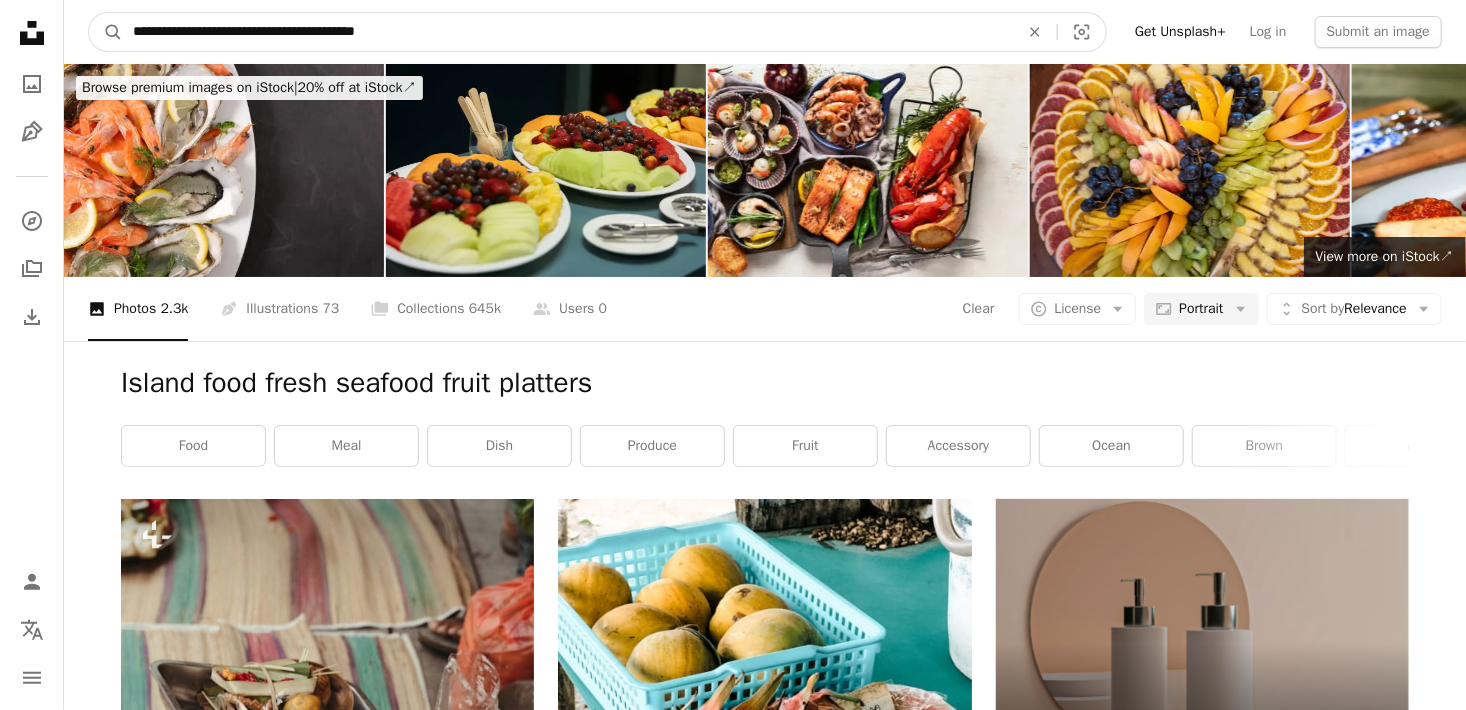 click on "A magnifying glass" at bounding box center (106, 32) 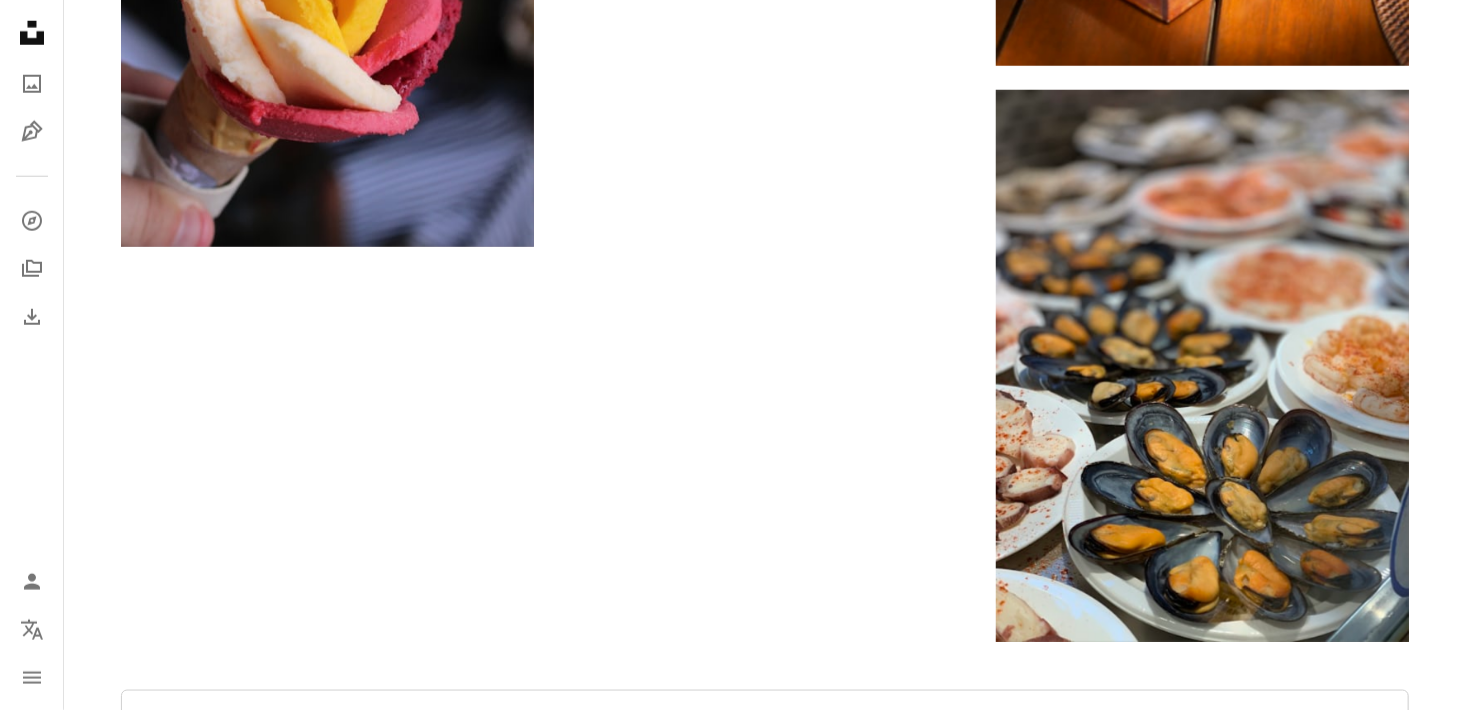 scroll, scrollTop: 4700, scrollLeft: 0, axis: vertical 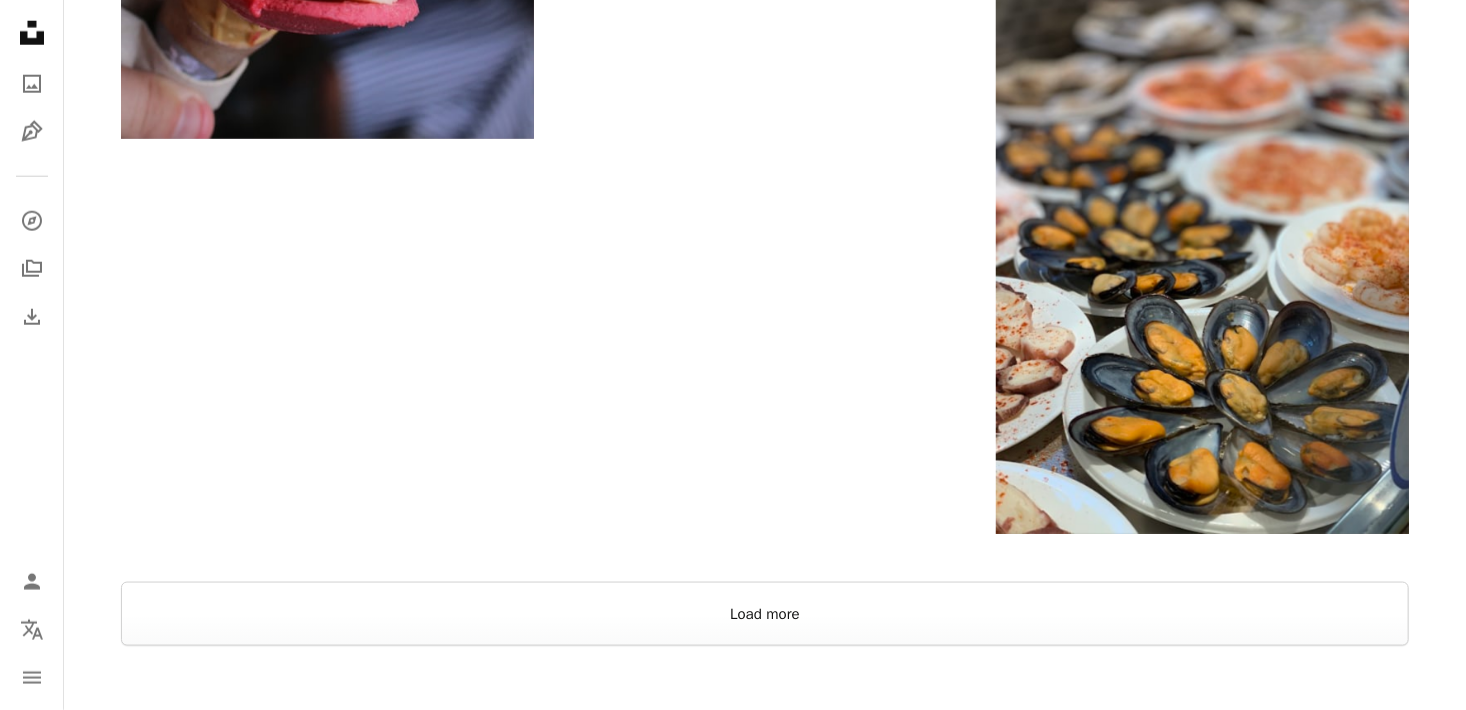 click on "Load more" at bounding box center [765, 614] 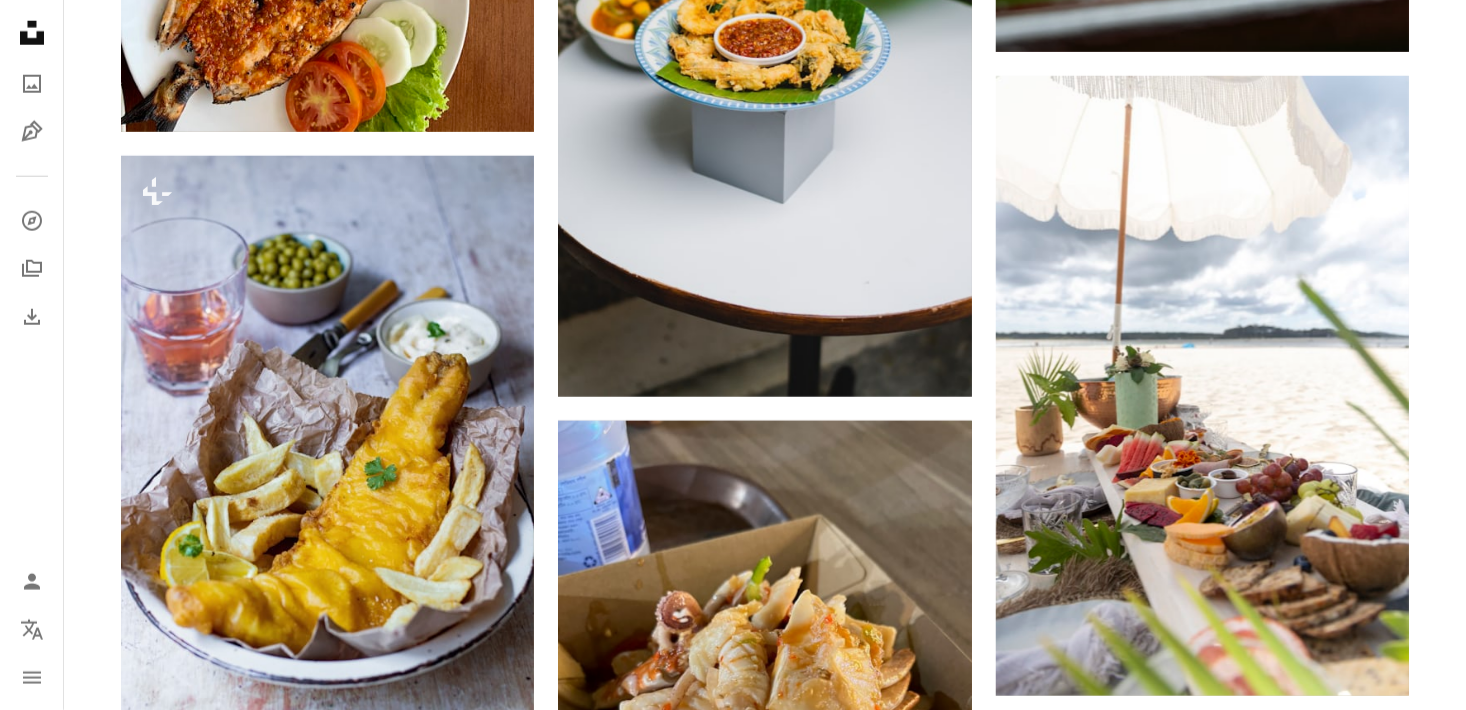 scroll, scrollTop: 30300, scrollLeft: 0, axis: vertical 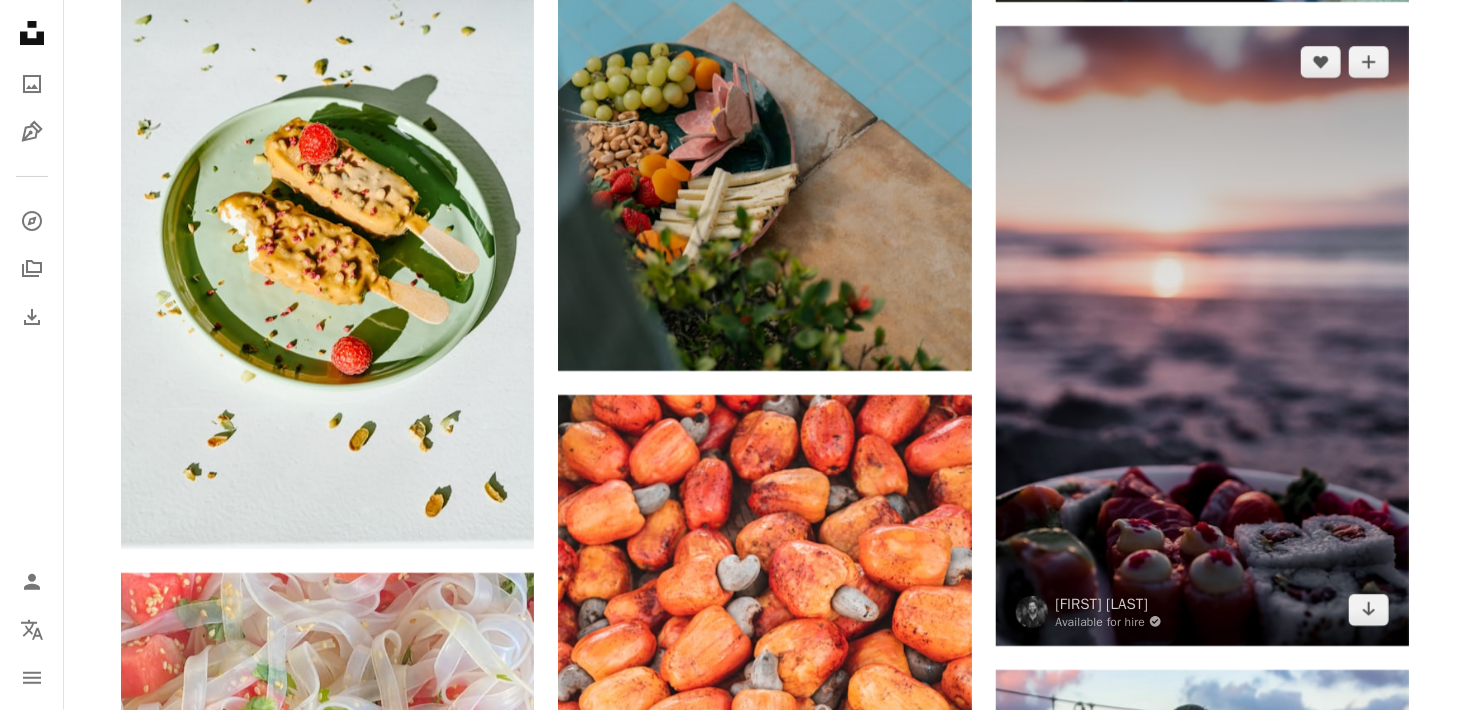 click on "Arrow pointing down" 